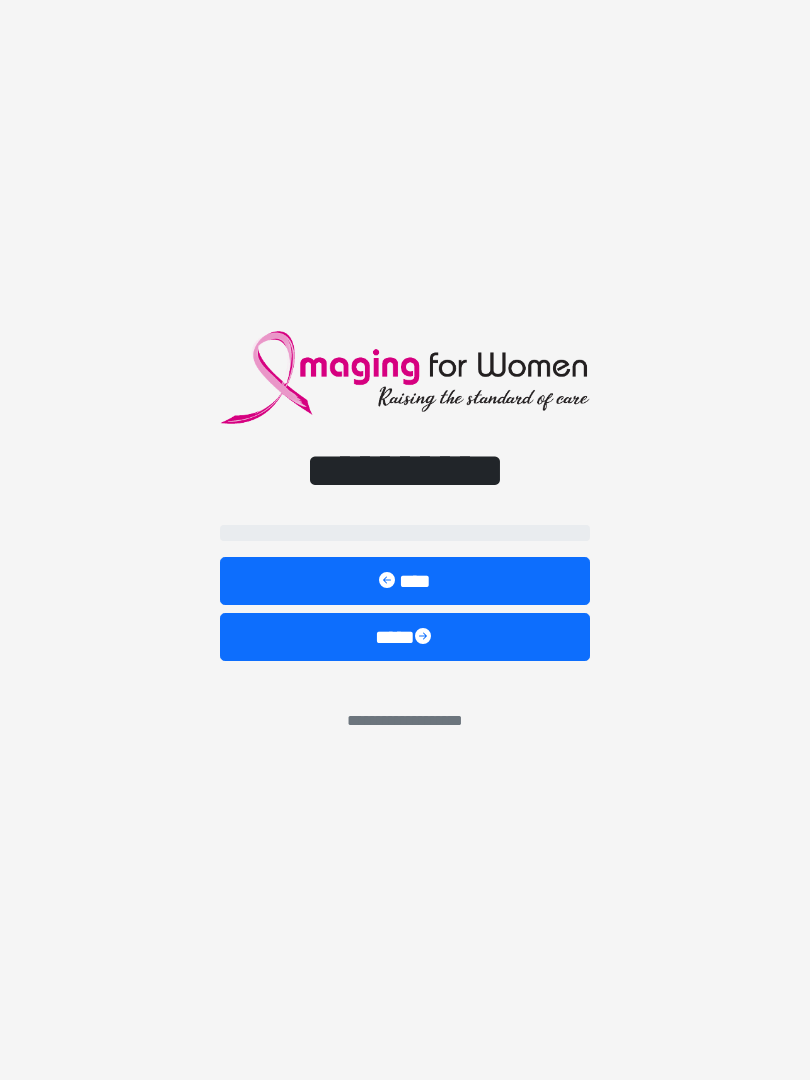 scroll, scrollTop: 5, scrollLeft: 0, axis: vertical 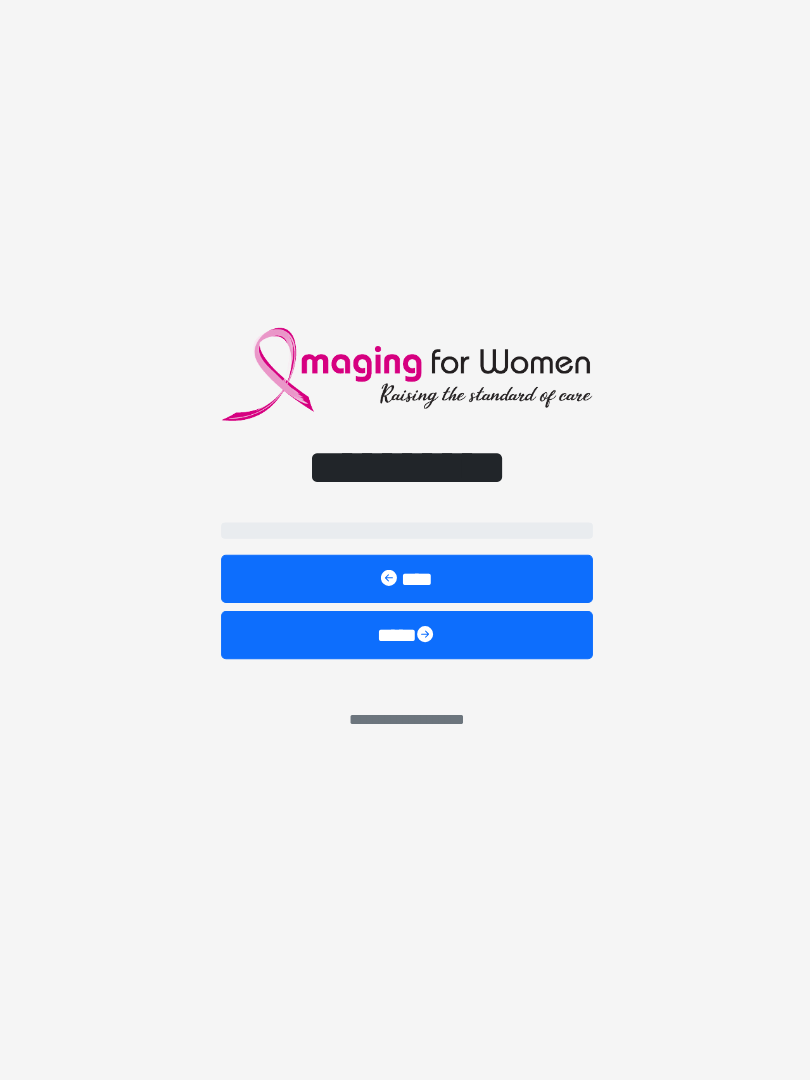 select on "**" 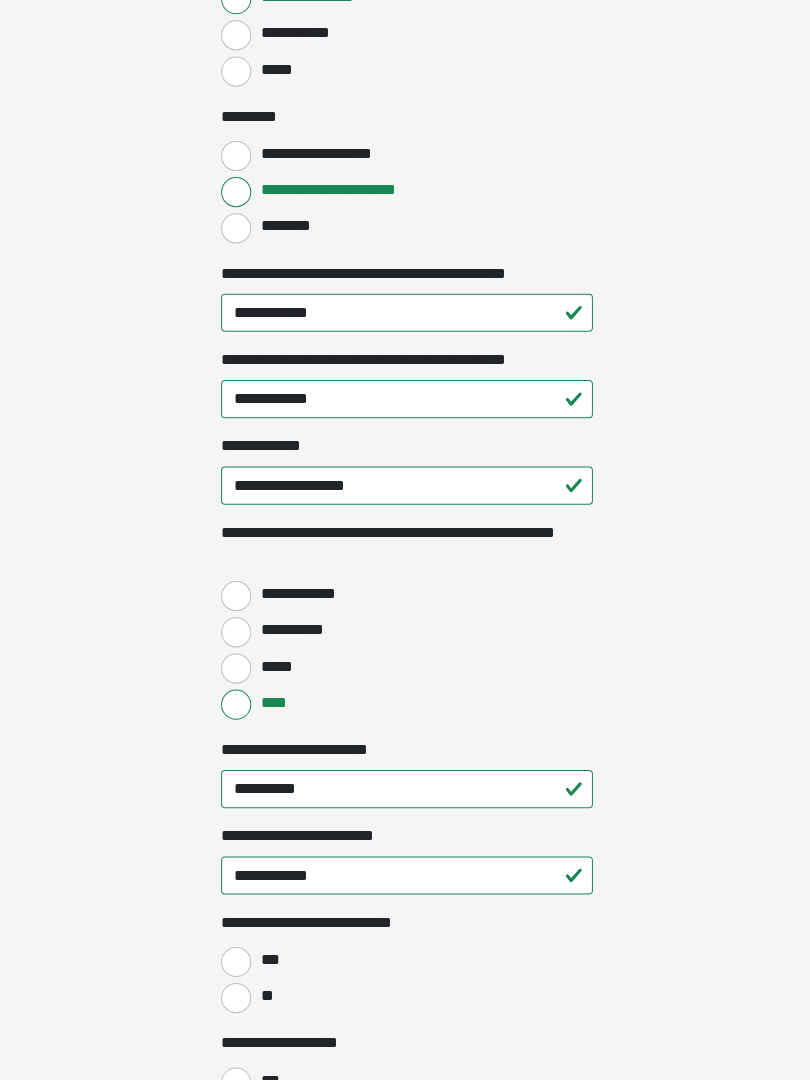 scroll, scrollTop: 2257, scrollLeft: 0, axis: vertical 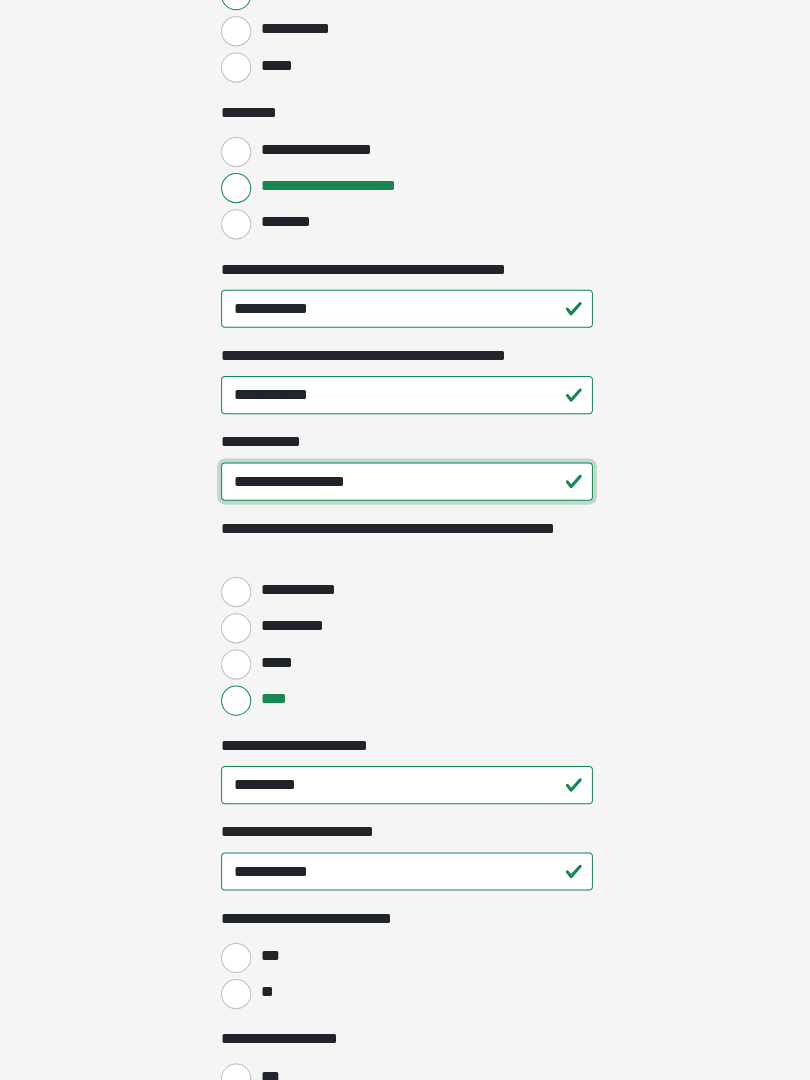 click on "**********" at bounding box center [405, 484] 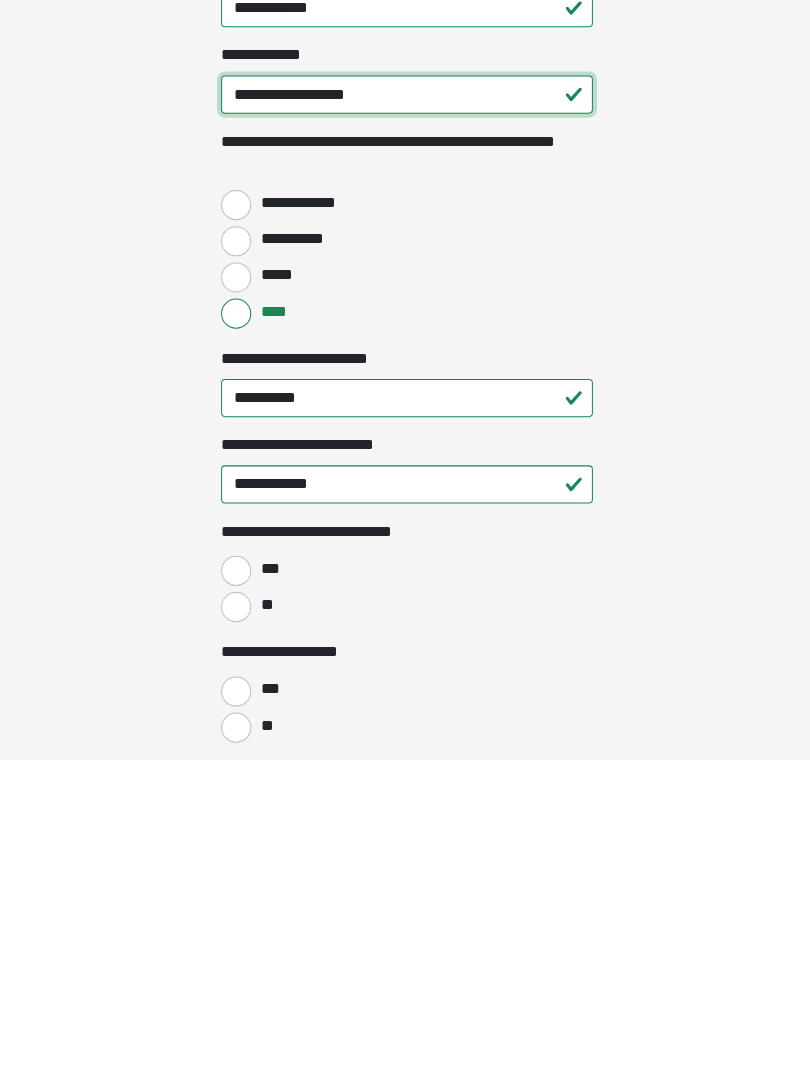 scroll, scrollTop: 2325, scrollLeft: 0, axis: vertical 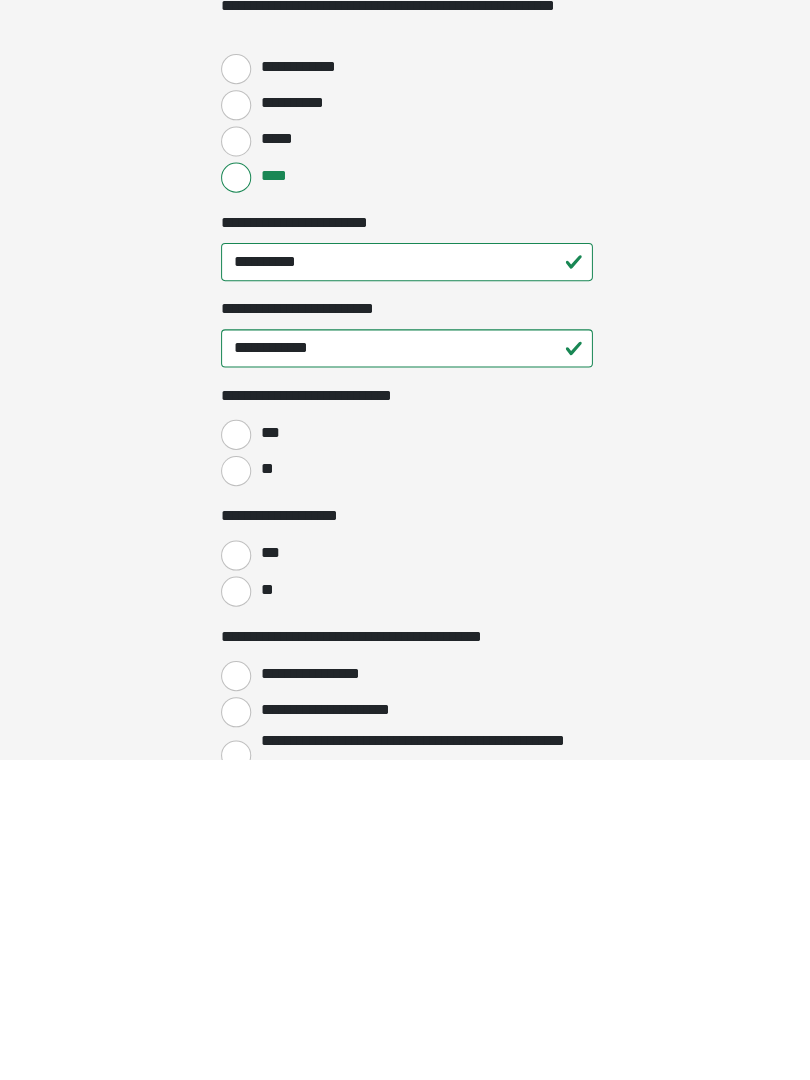 type on "**********" 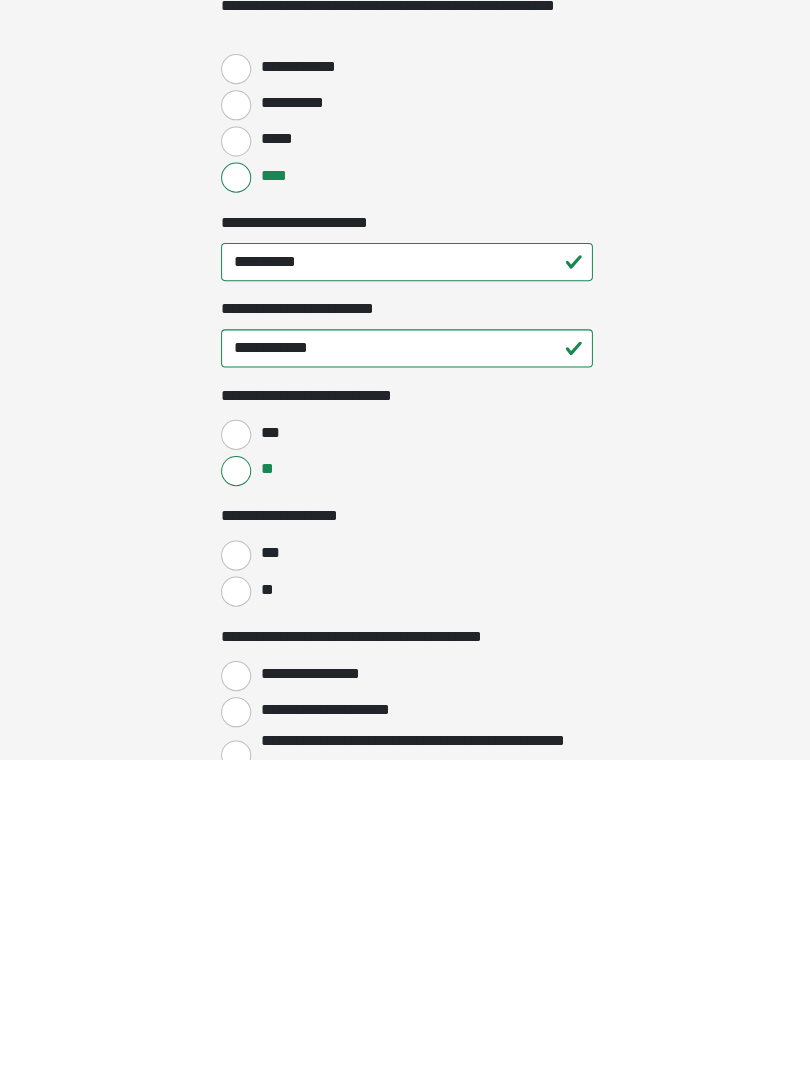 scroll, scrollTop: 2777, scrollLeft: 0, axis: vertical 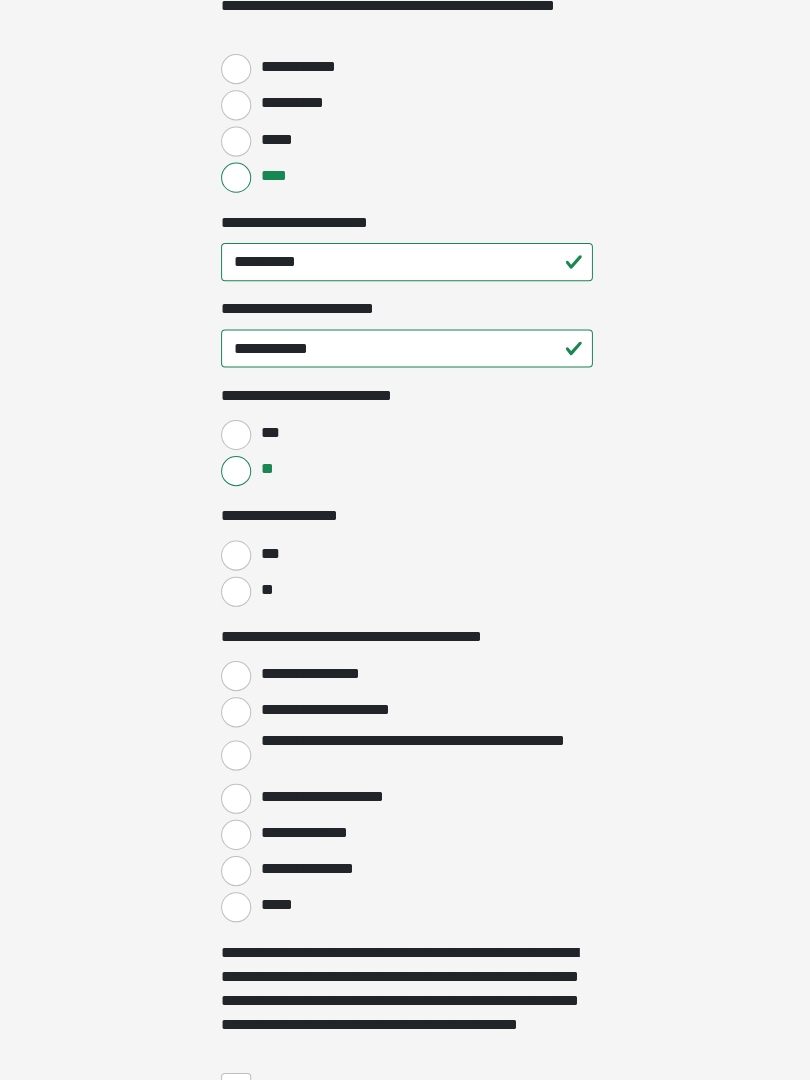 click on "**" at bounding box center [235, 594] 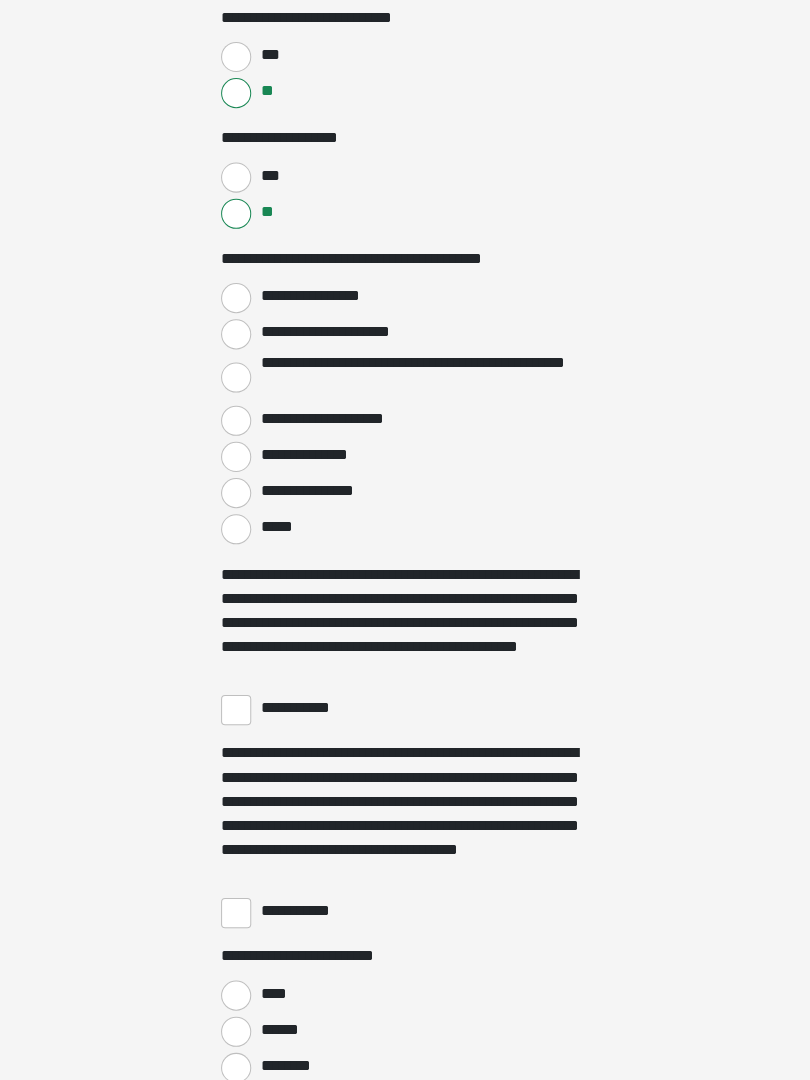 scroll, scrollTop: 3154, scrollLeft: 0, axis: vertical 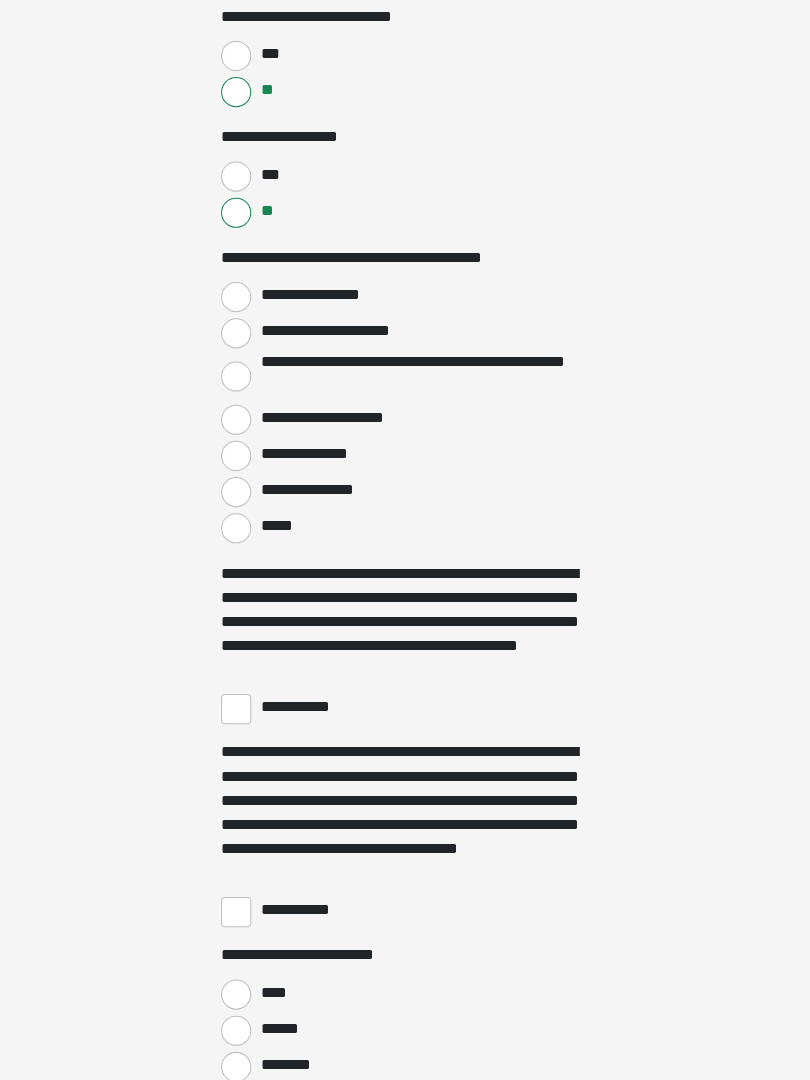 click on "**********" at bounding box center [235, 301] 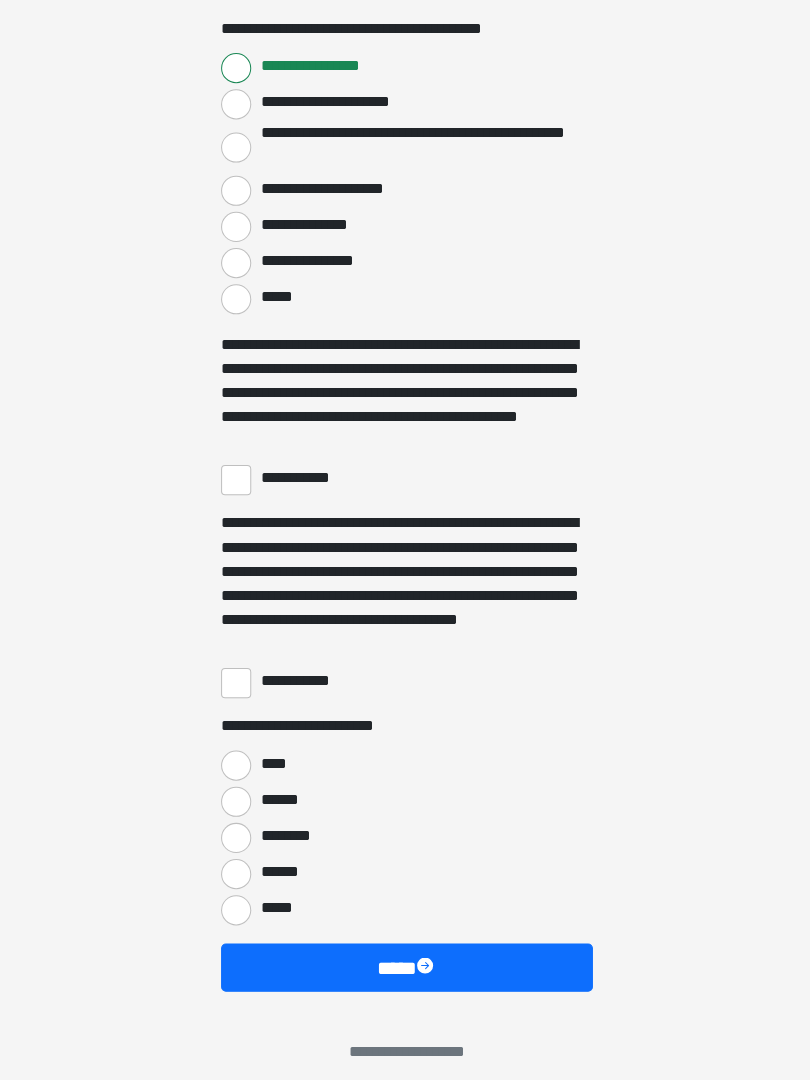 scroll, scrollTop: 3397, scrollLeft: 0, axis: vertical 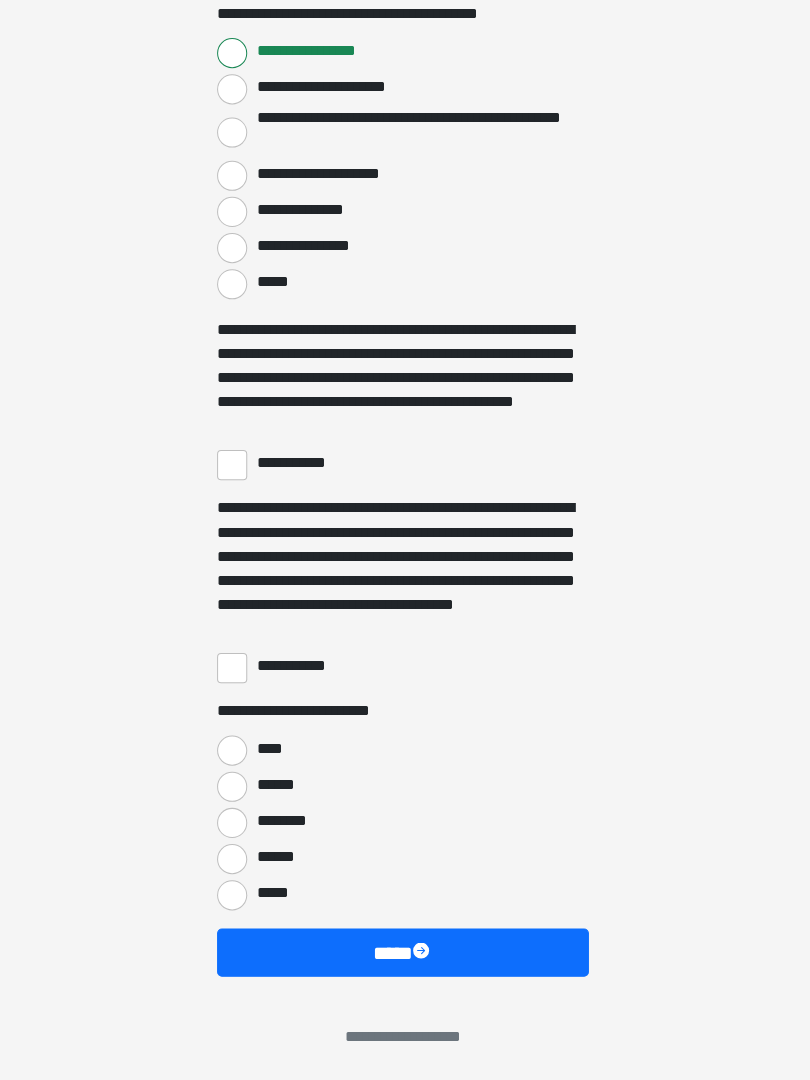 click on "**********" at bounding box center [235, 468] 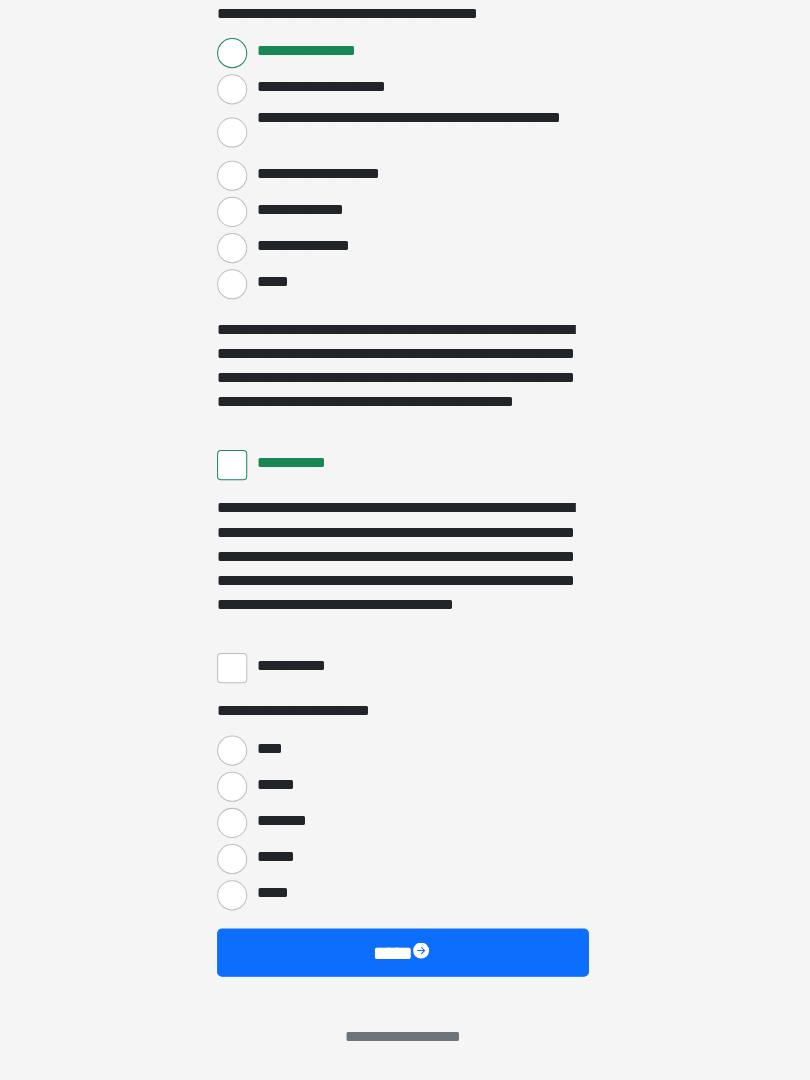 click on "**********" at bounding box center (235, 670) 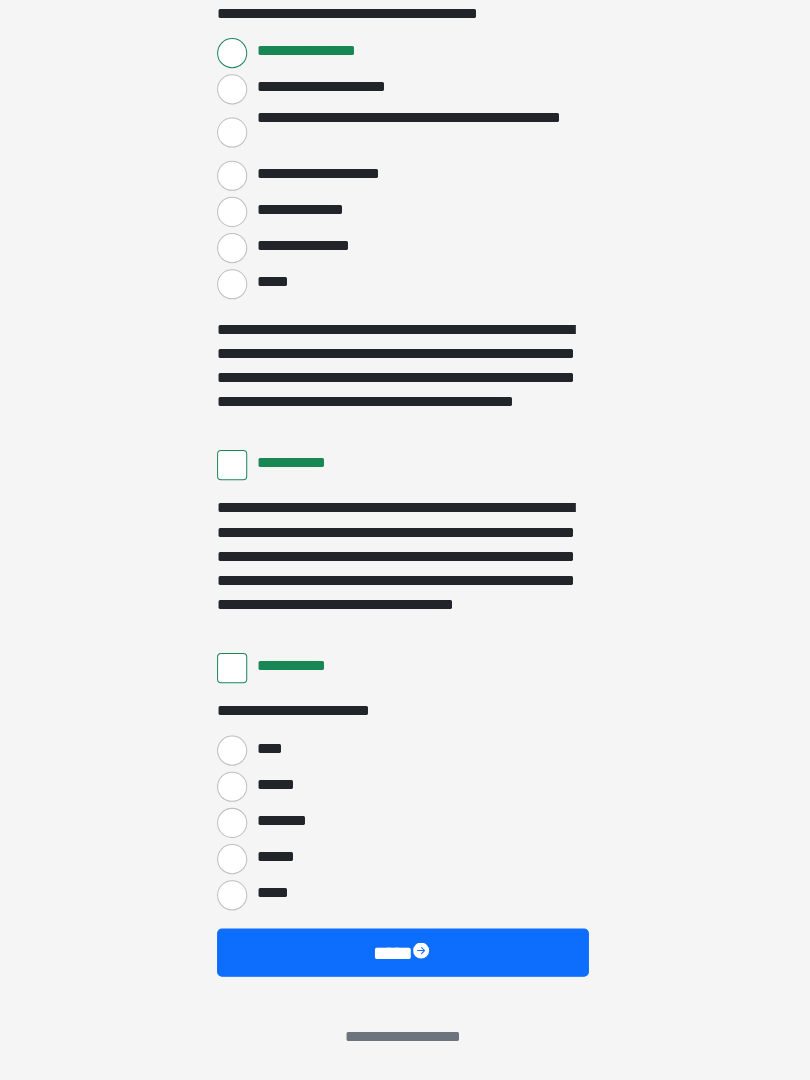 click on "****" at bounding box center (235, 752) 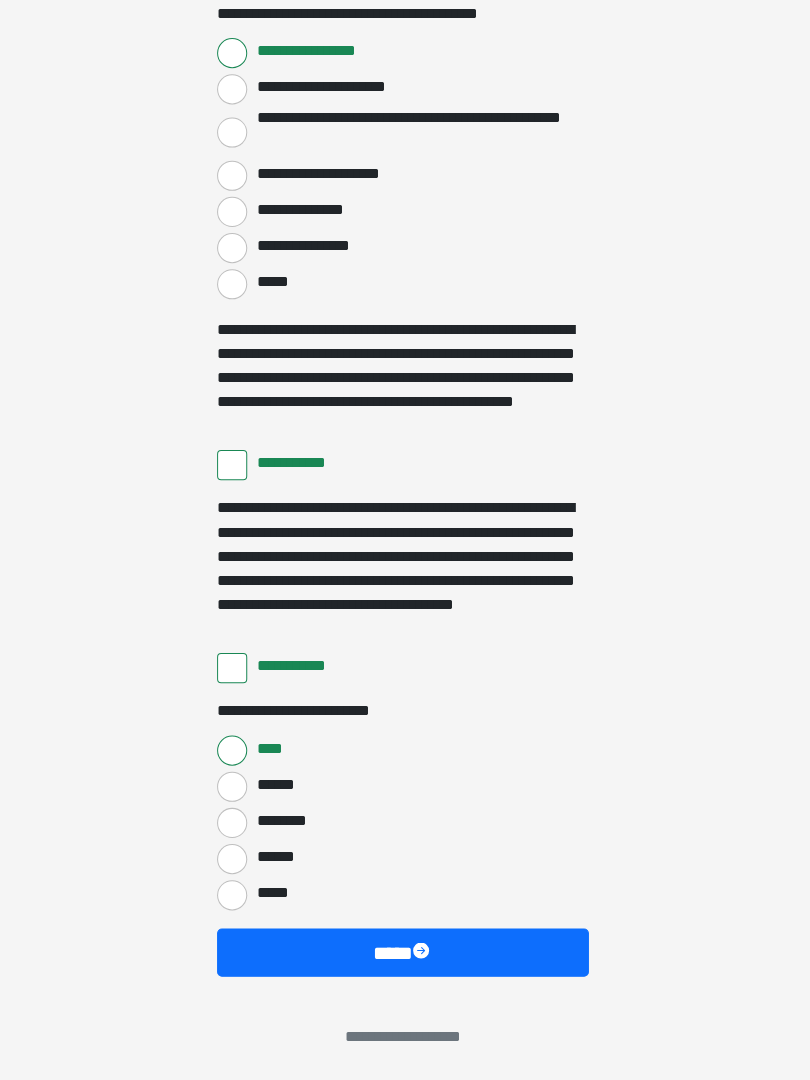 click on "****" at bounding box center [405, 953] 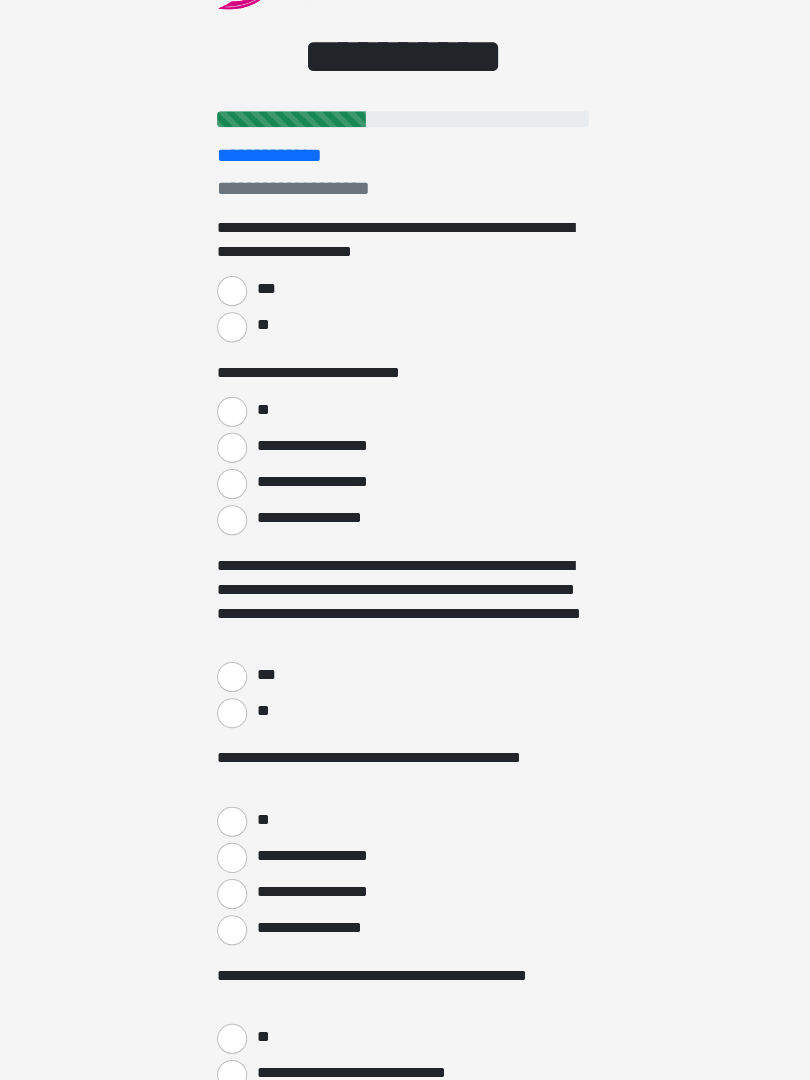 scroll, scrollTop: 137, scrollLeft: 0, axis: vertical 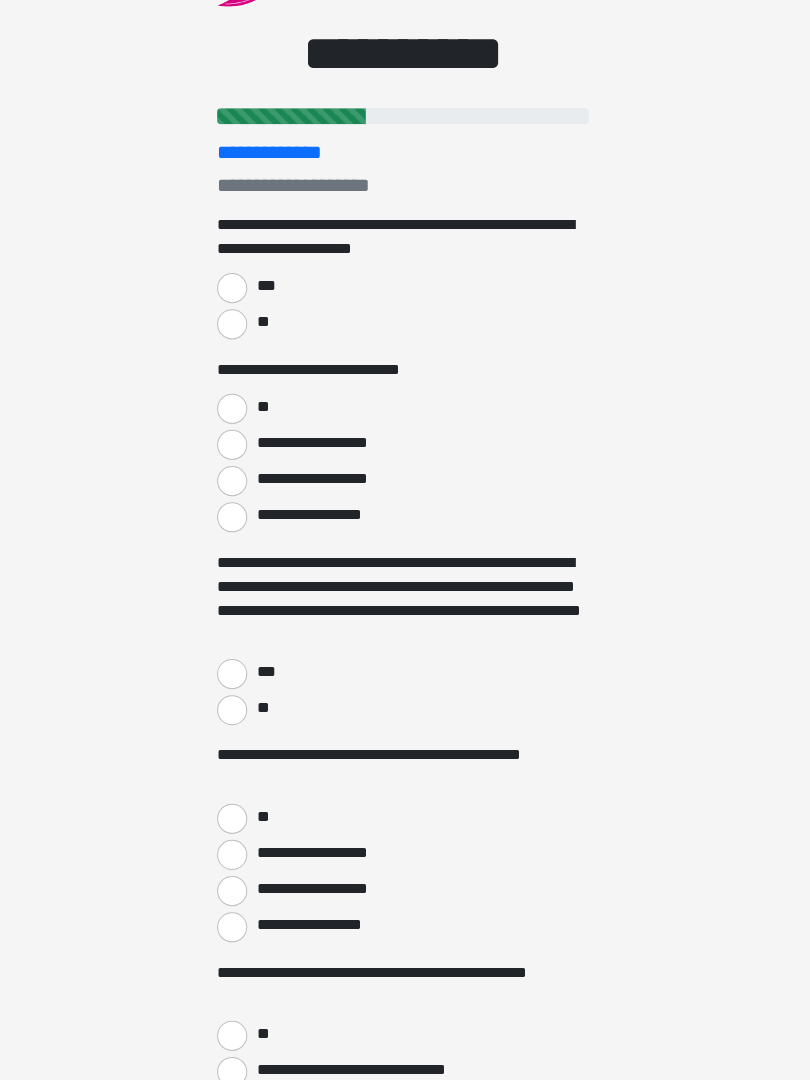 click on "***" at bounding box center (235, 292) 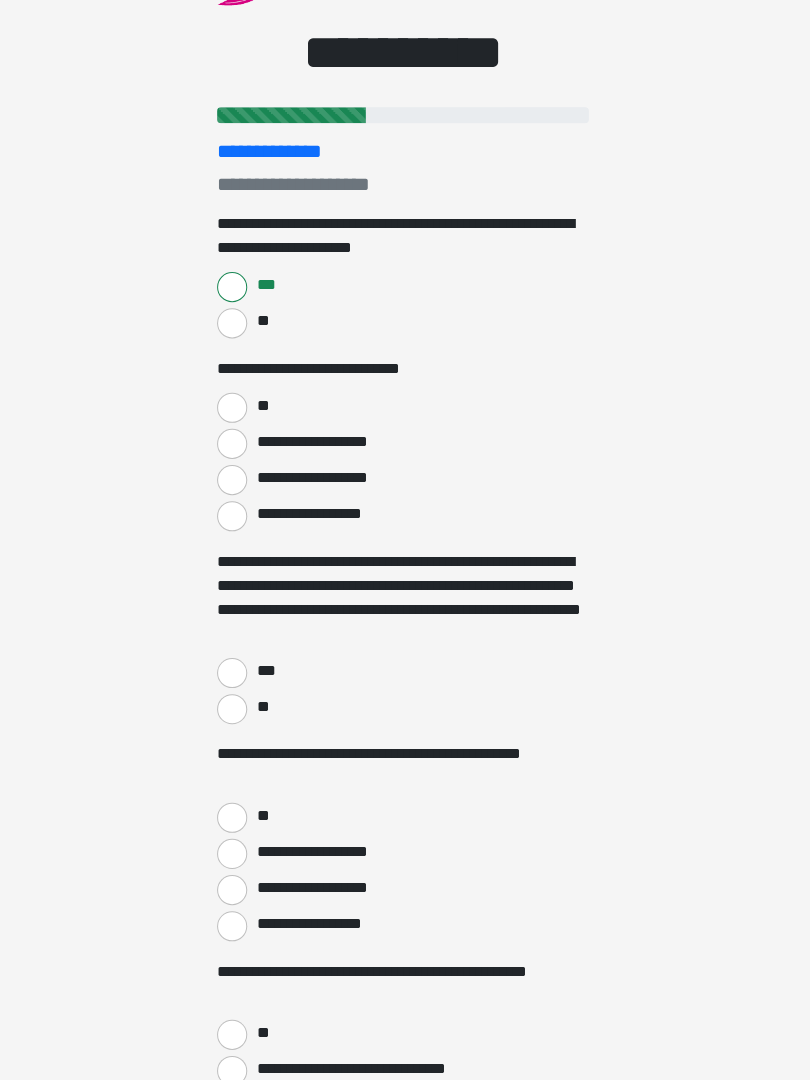 click on "**" at bounding box center (235, 411) 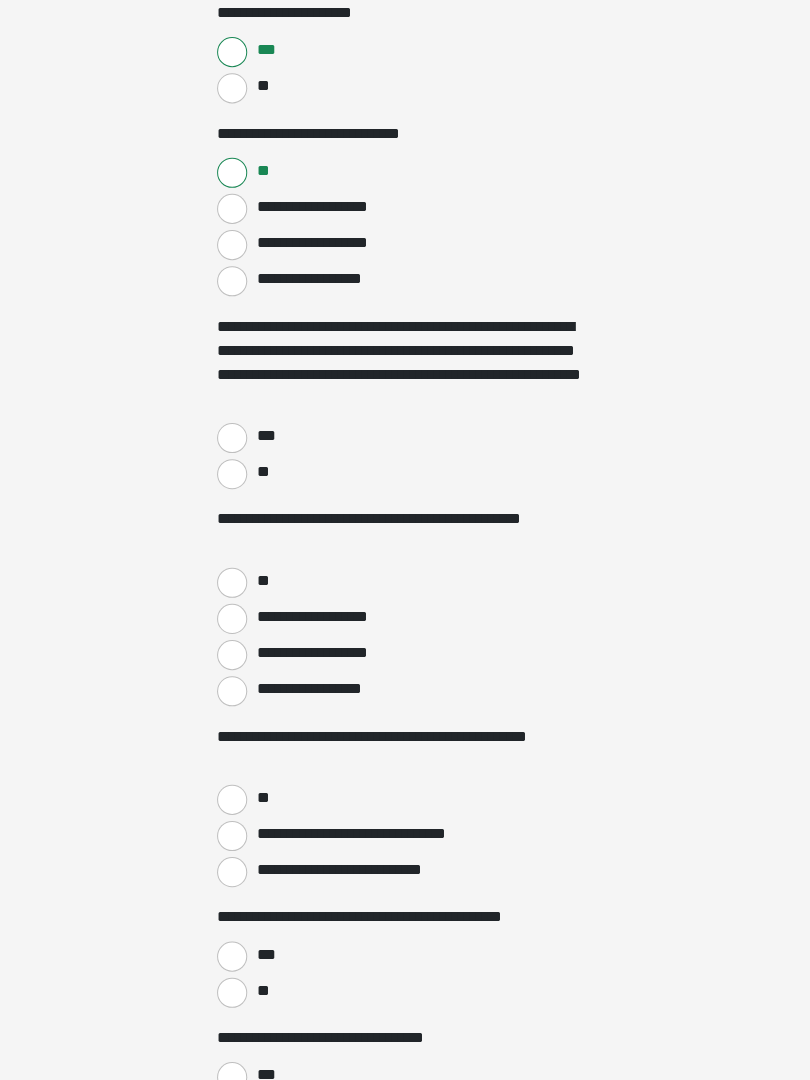 click on "***" at bounding box center (235, 441) 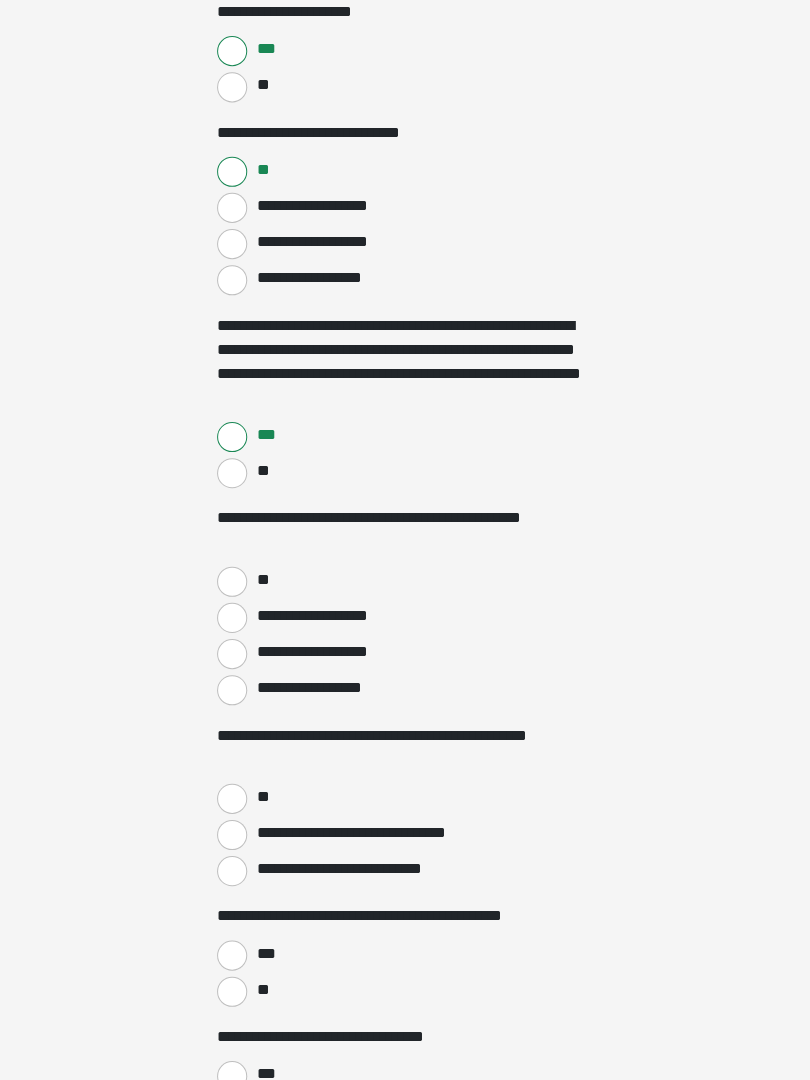 click on "**" at bounding box center (235, 584) 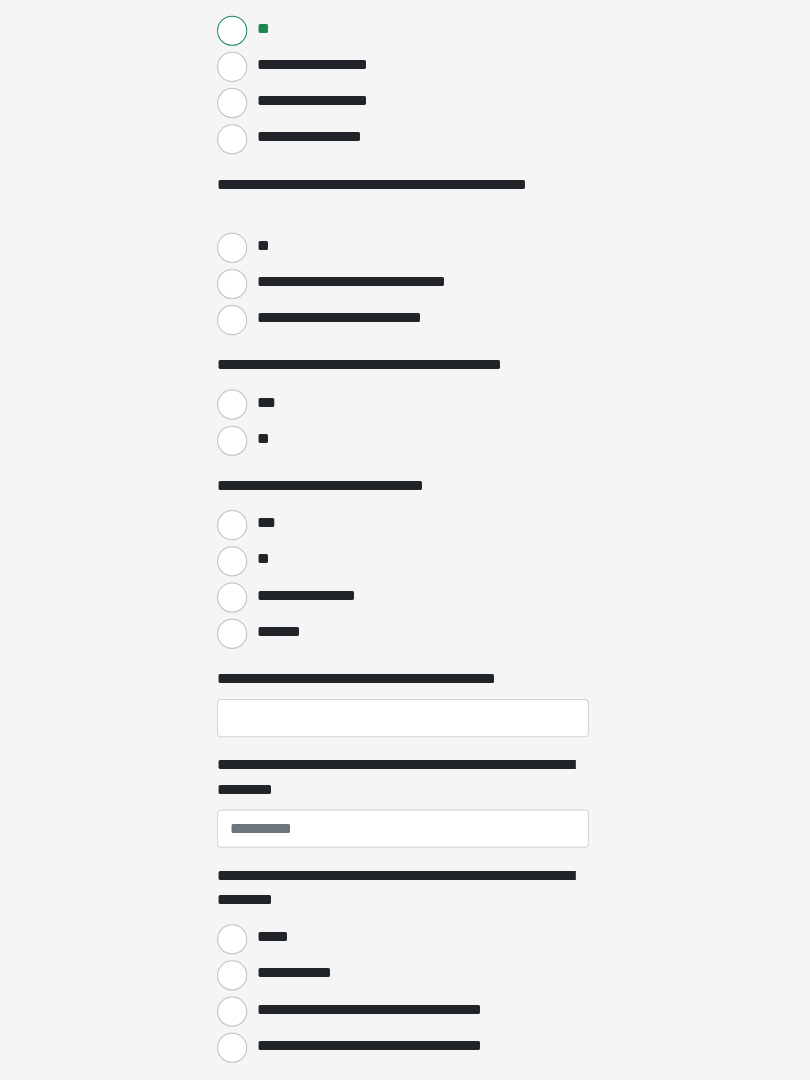 scroll, scrollTop: 923, scrollLeft: 0, axis: vertical 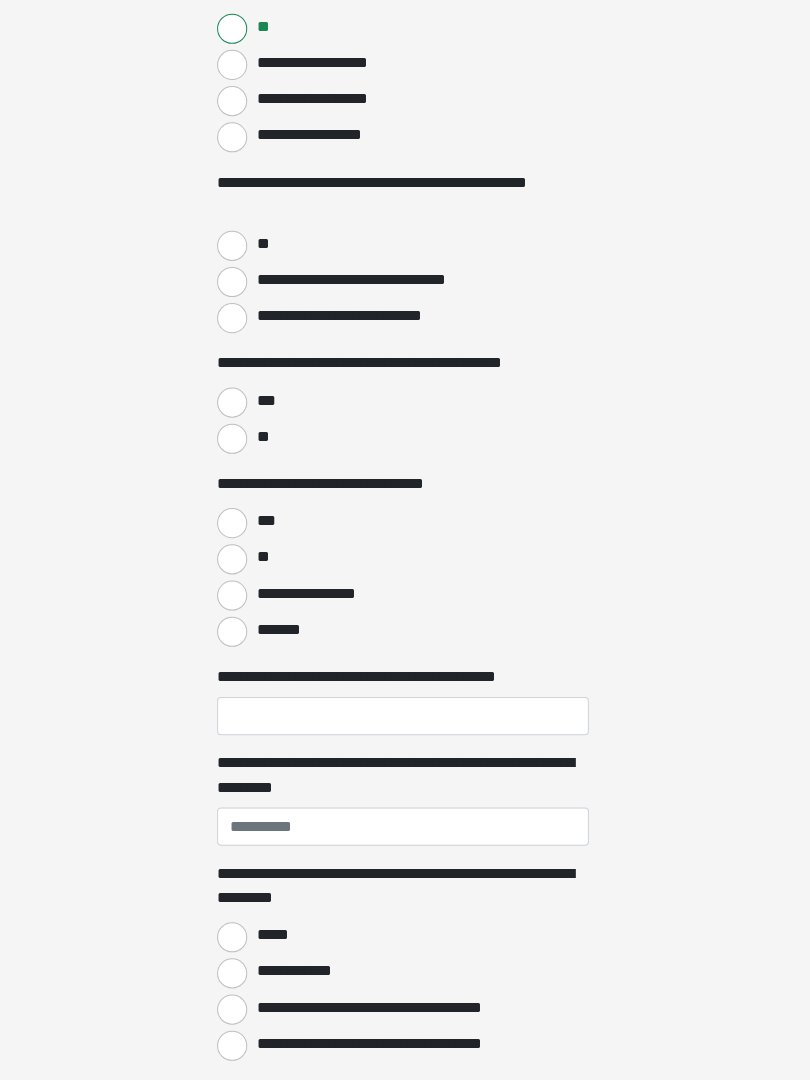 click on "**********" at bounding box center (235, 322) 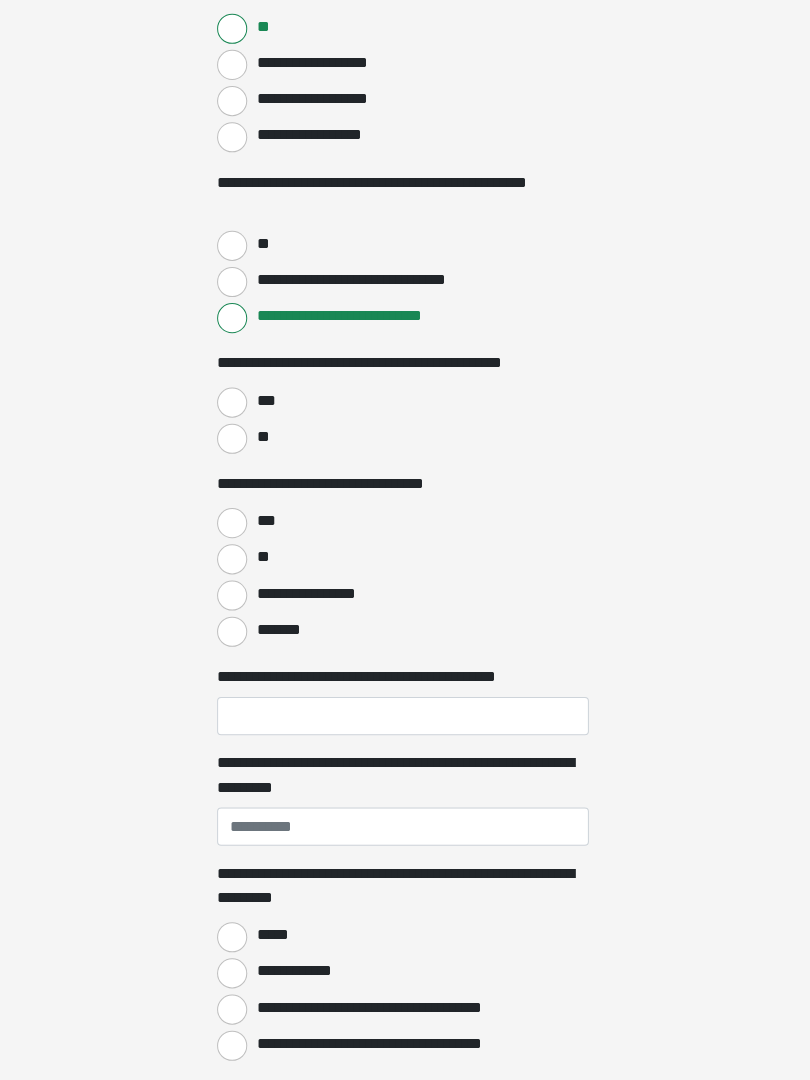 click on "***" at bounding box center (405, 404) 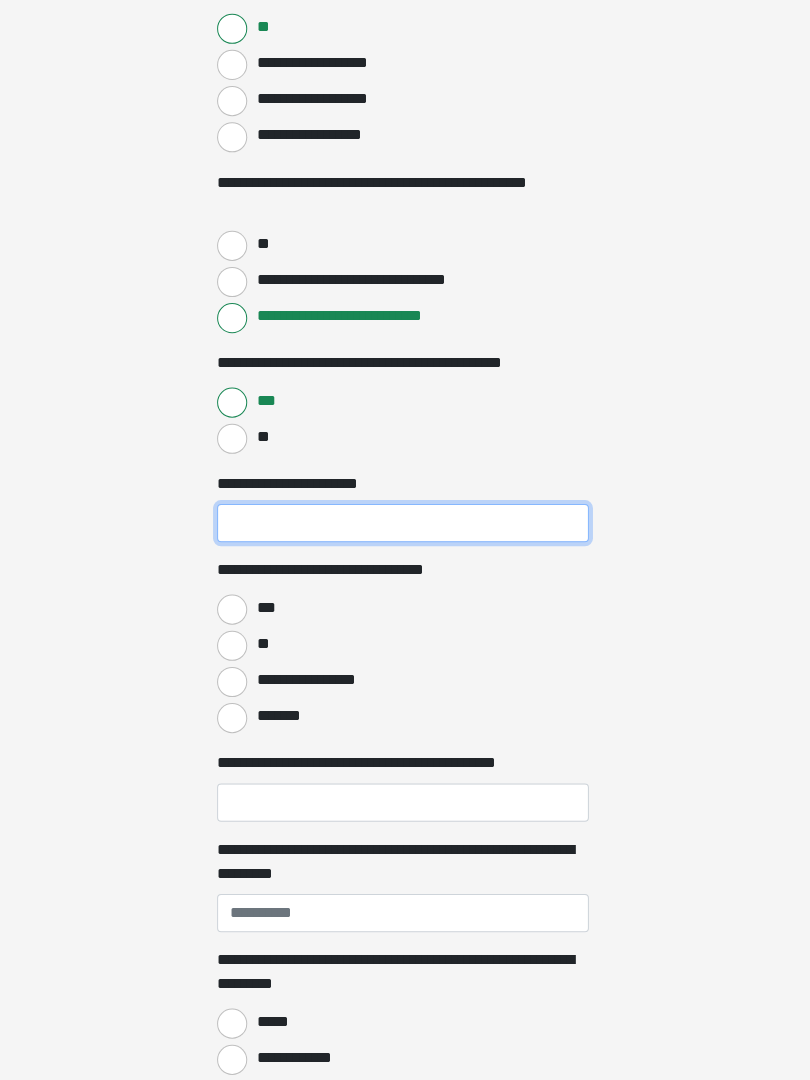 click on "**********" at bounding box center (405, 526) 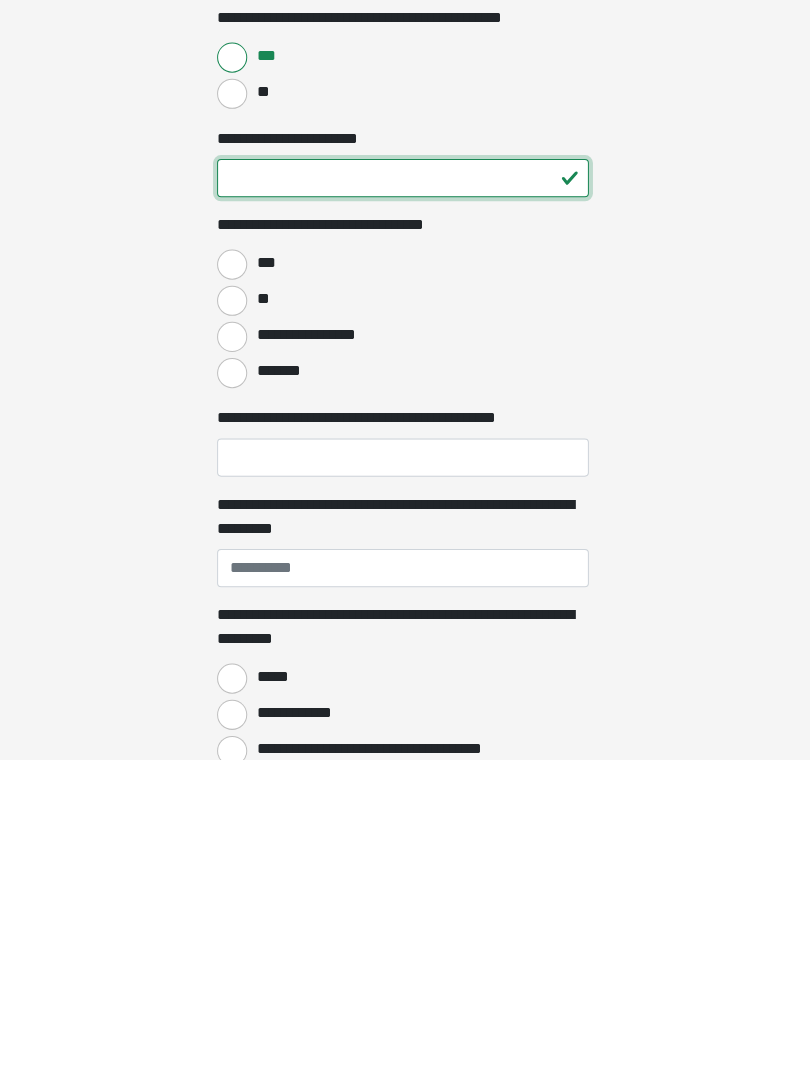 type on "**" 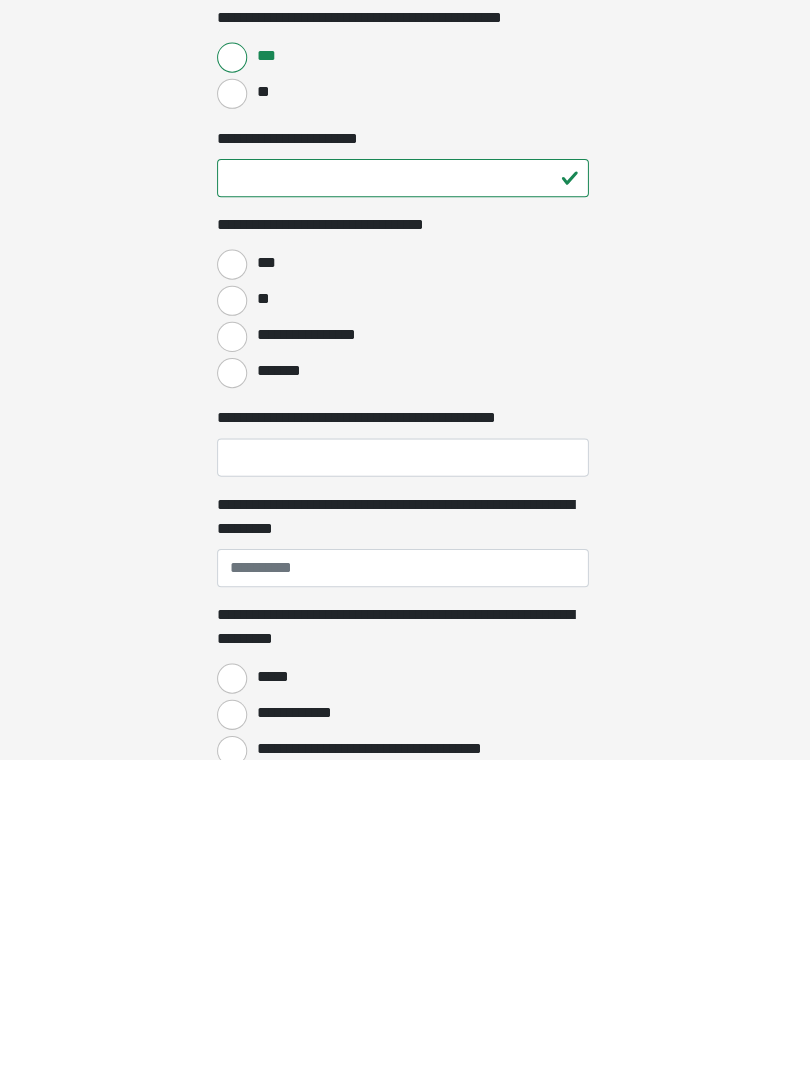 click on "***" at bounding box center (235, 587) 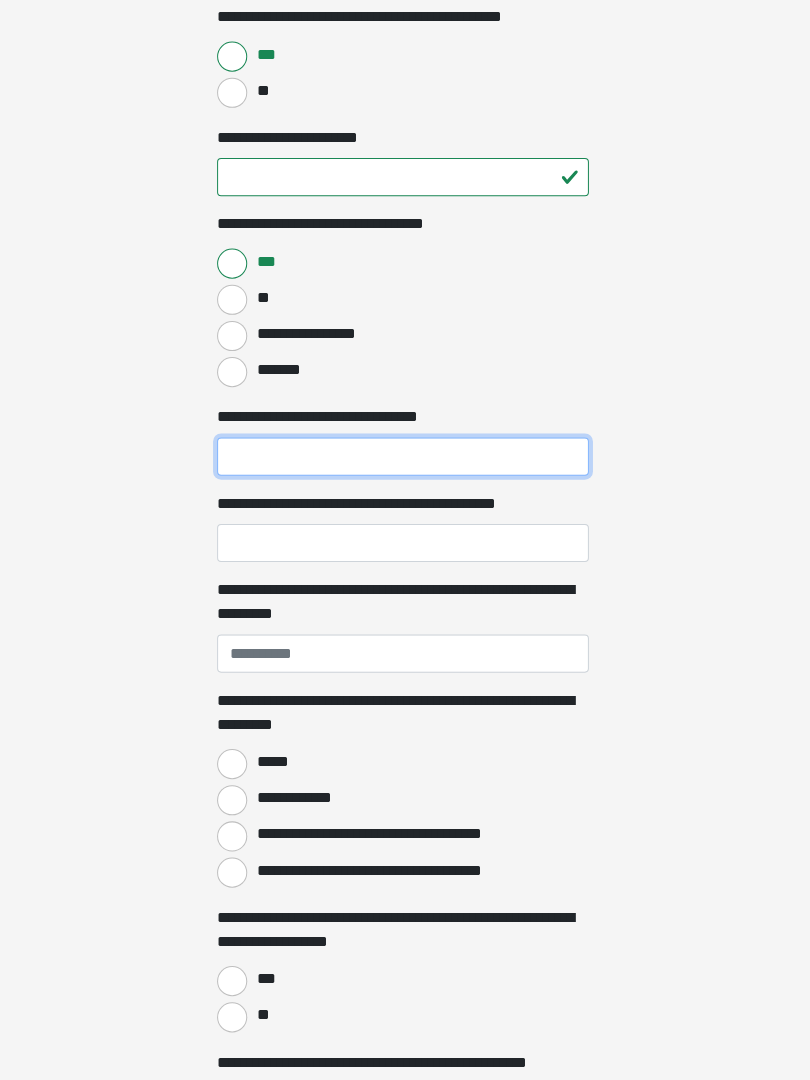 click on "**********" at bounding box center (405, 459) 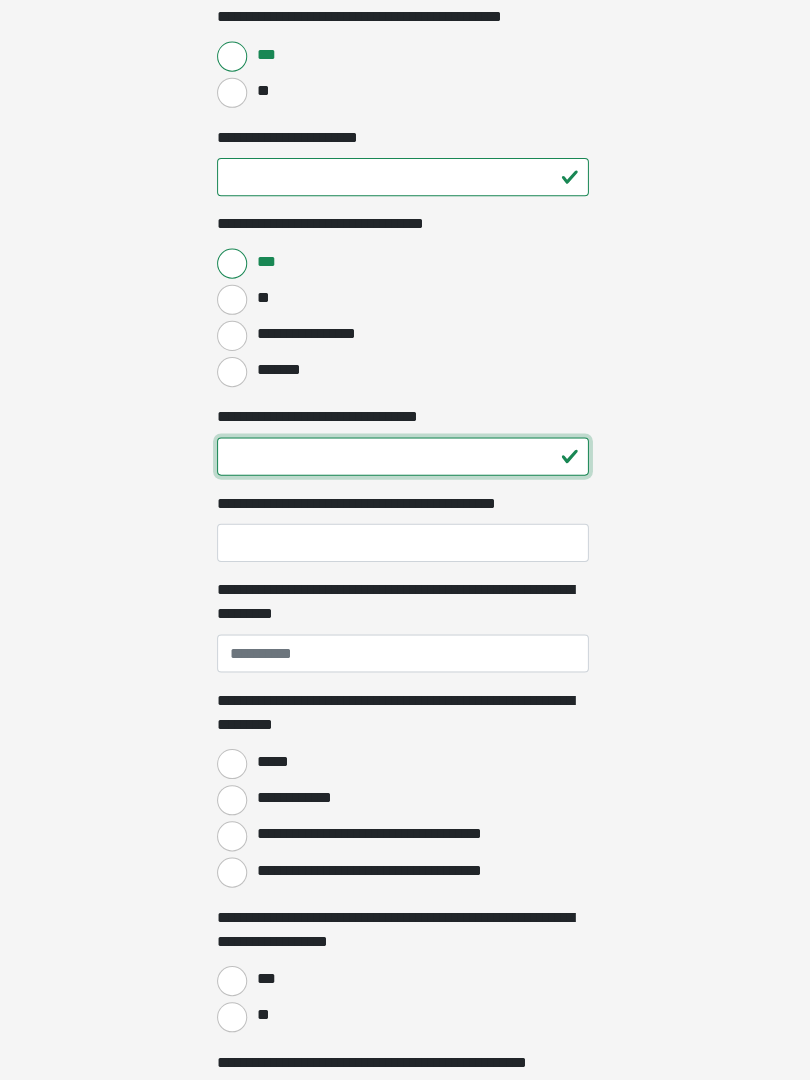 type on "**" 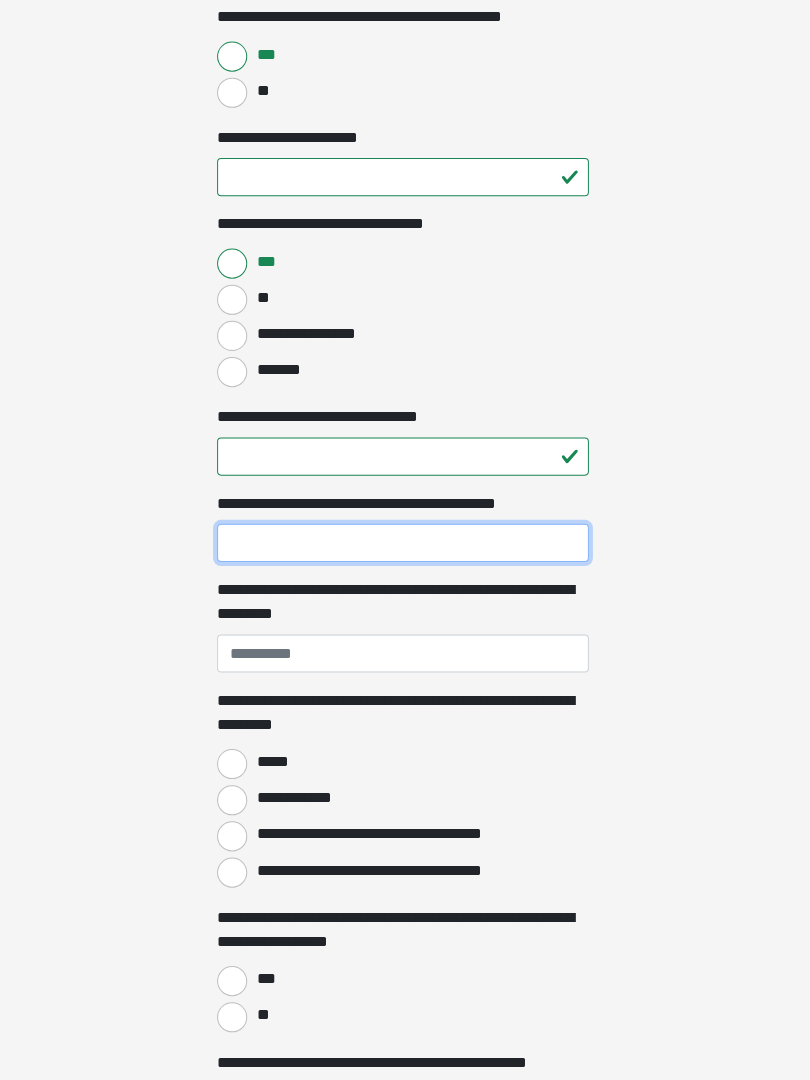 click on "**********" at bounding box center (405, 546) 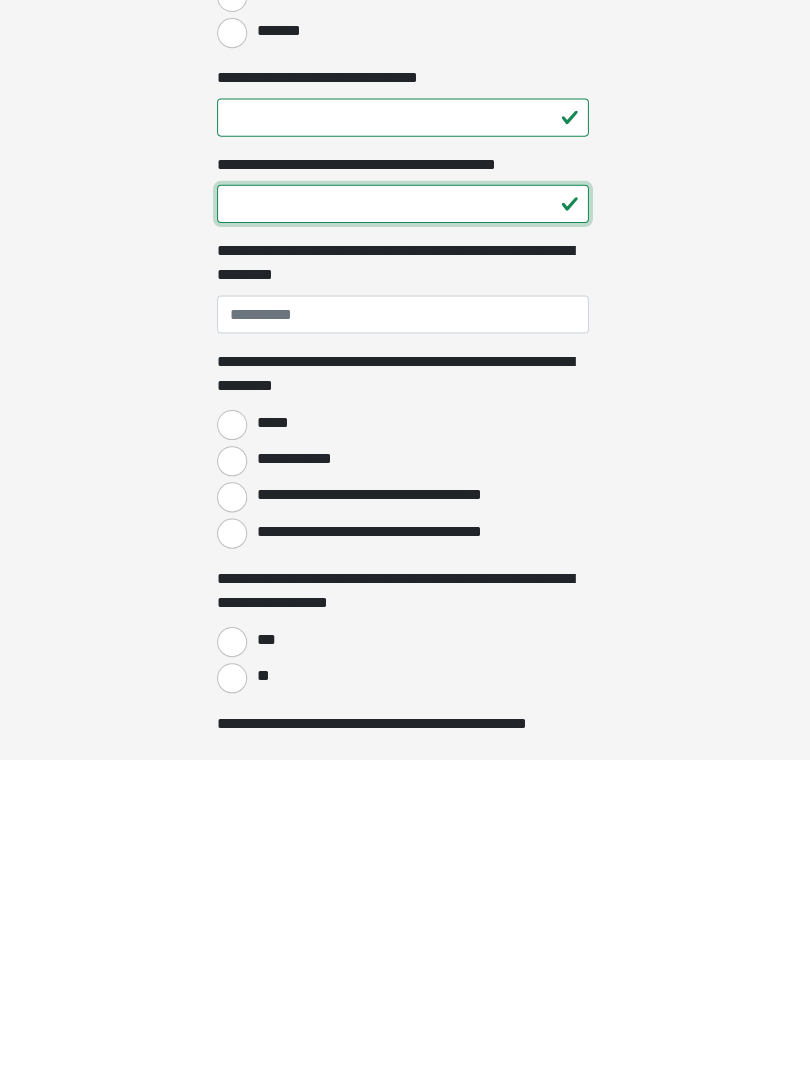 scroll, scrollTop: 1286, scrollLeft: 0, axis: vertical 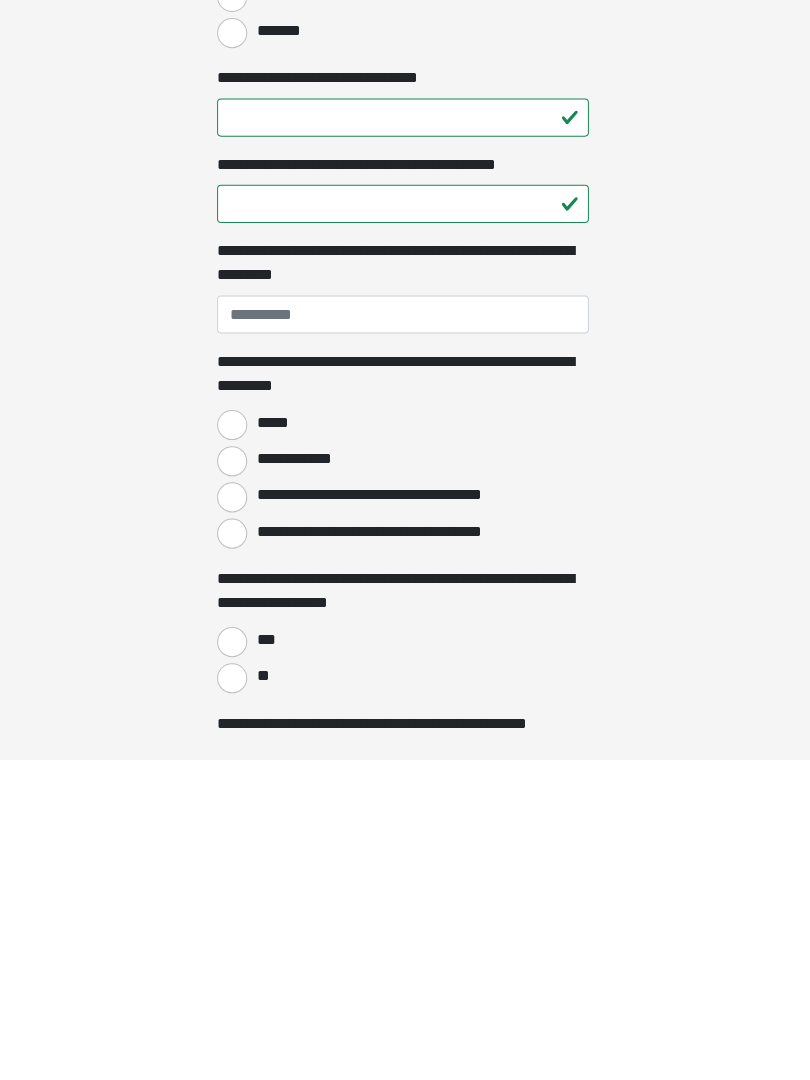 click on "**********" at bounding box center [405, 637] 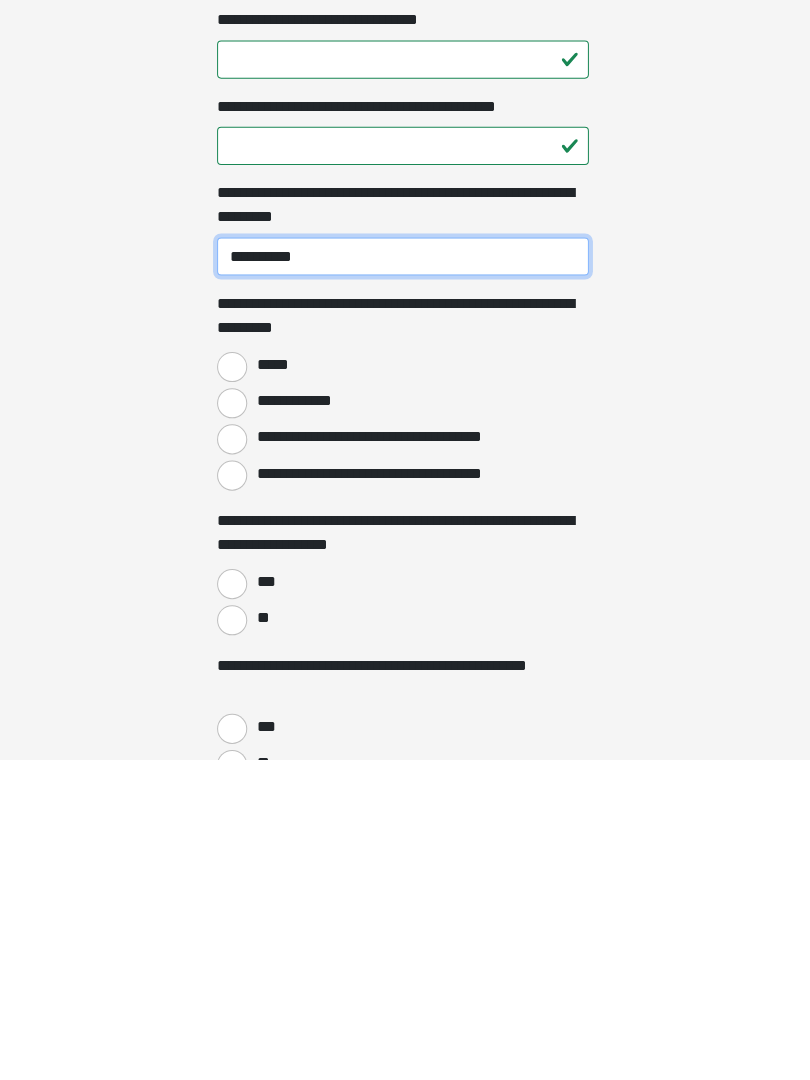 scroll, scrollTop: 1349, scrollLeft: 0, axis: vertical 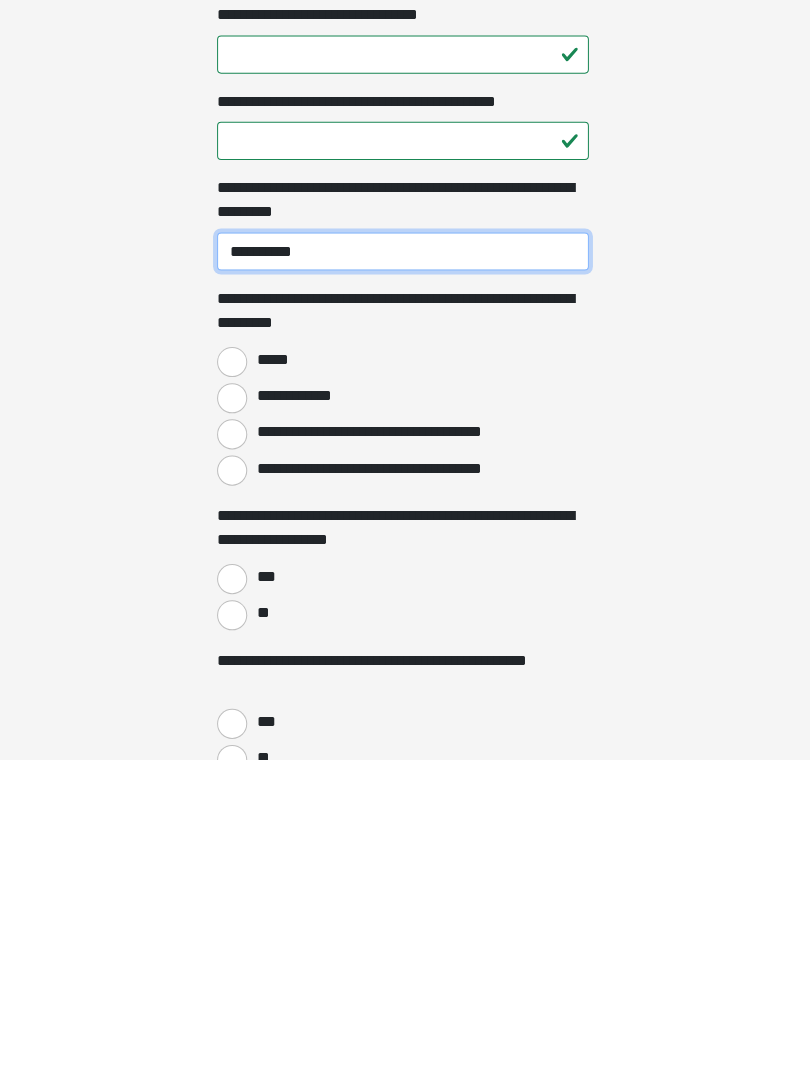 type on "**********" 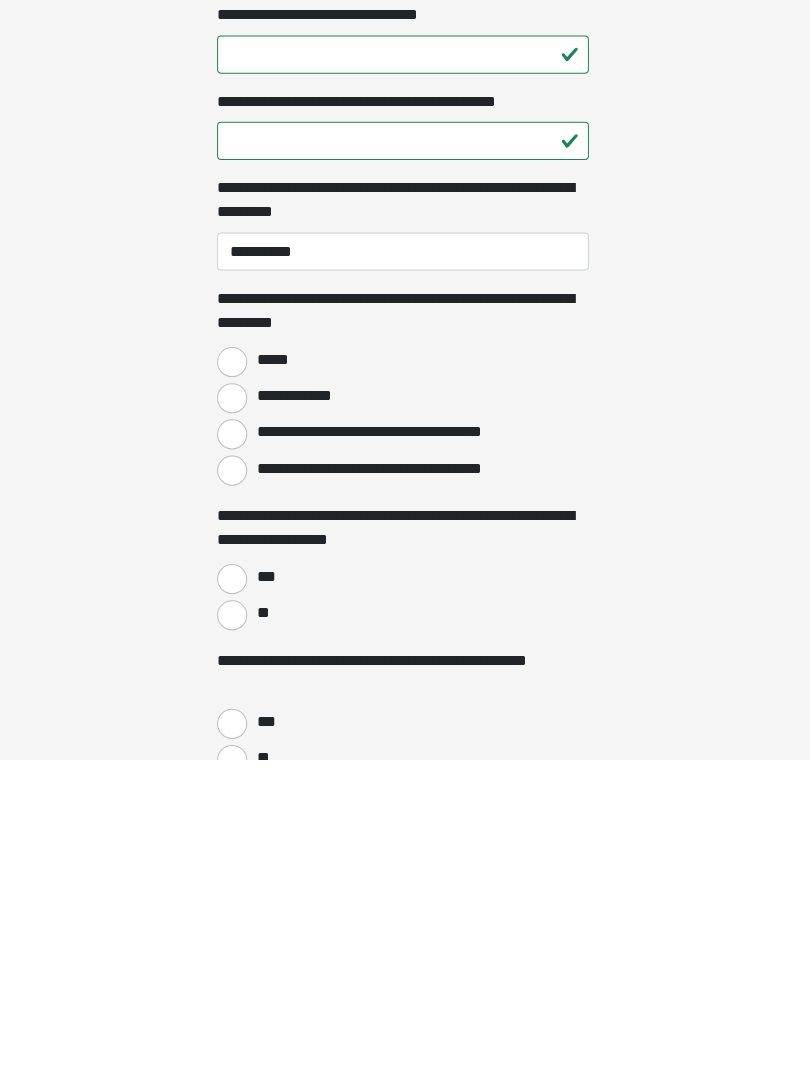 click on "**********" at bounding box center (235, 720) 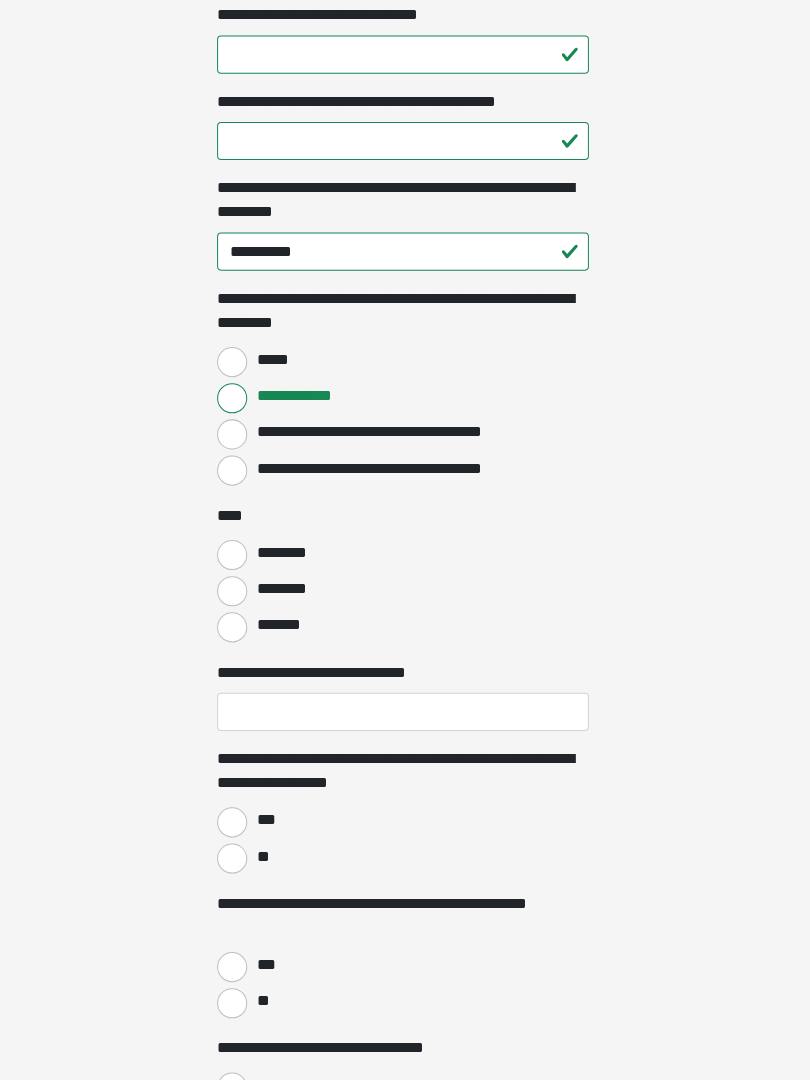 click on "********" at bounding box center (235, 557) 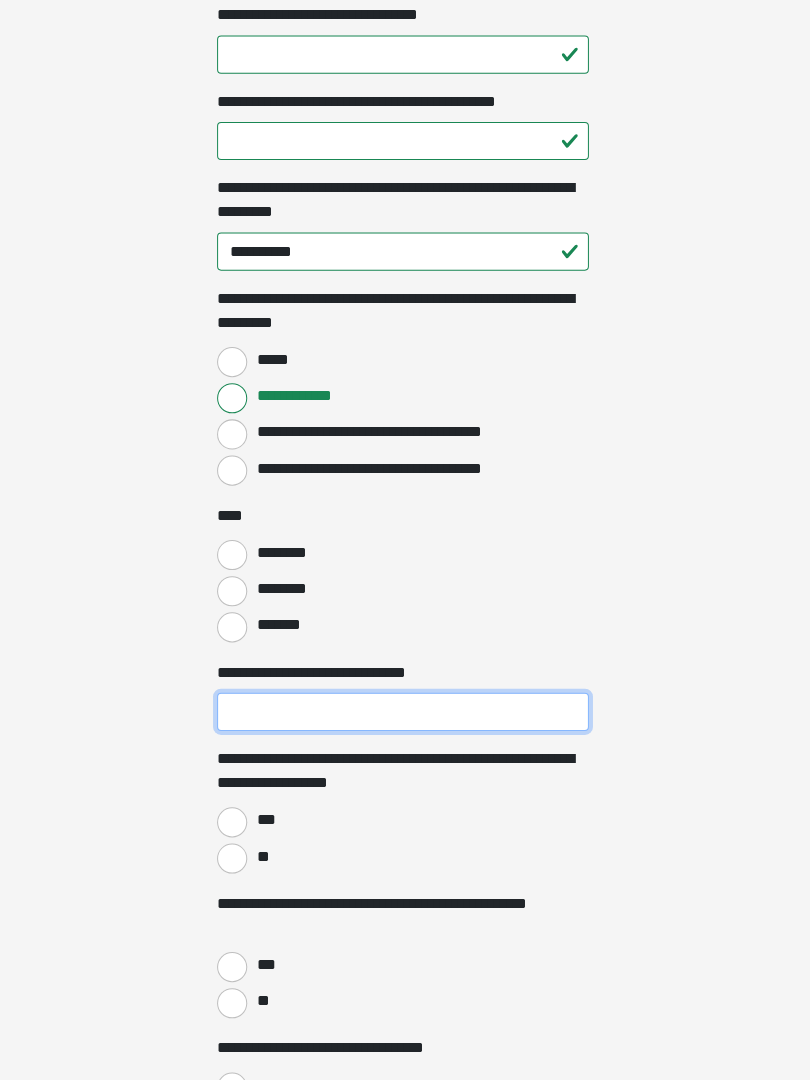 click on "**********" at bounding box center (405, 713) 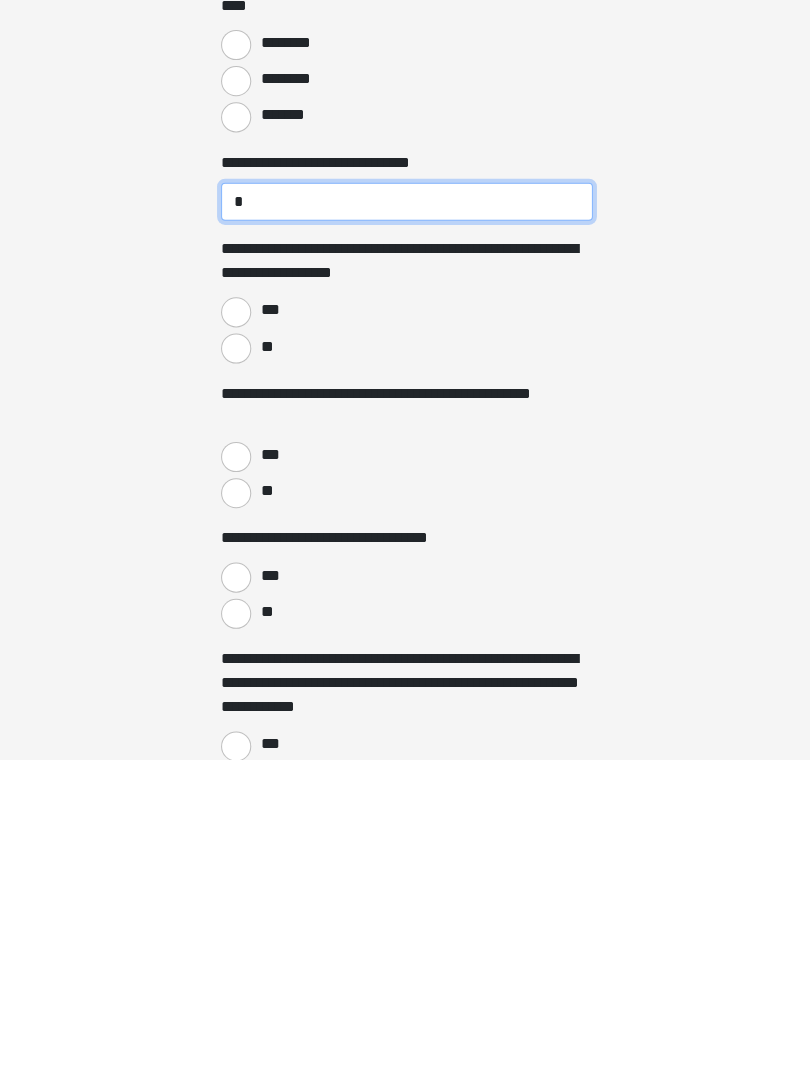 type on "*" 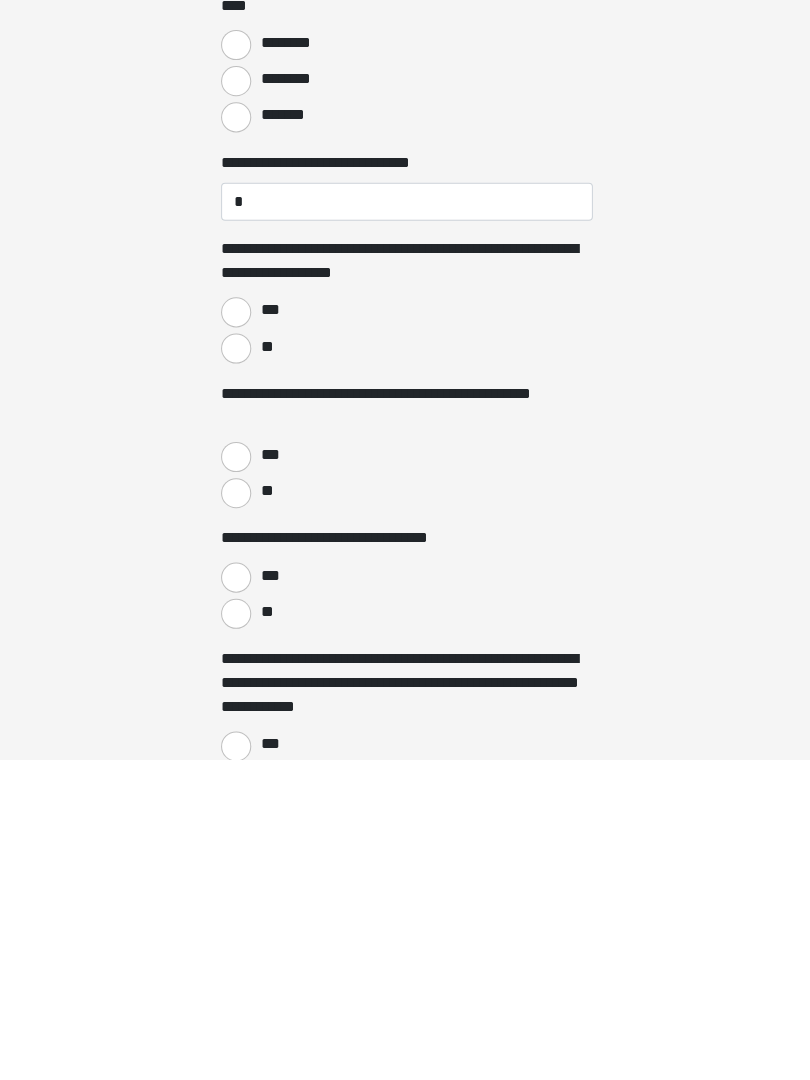 click on "***" at bounding box center (235, 635) 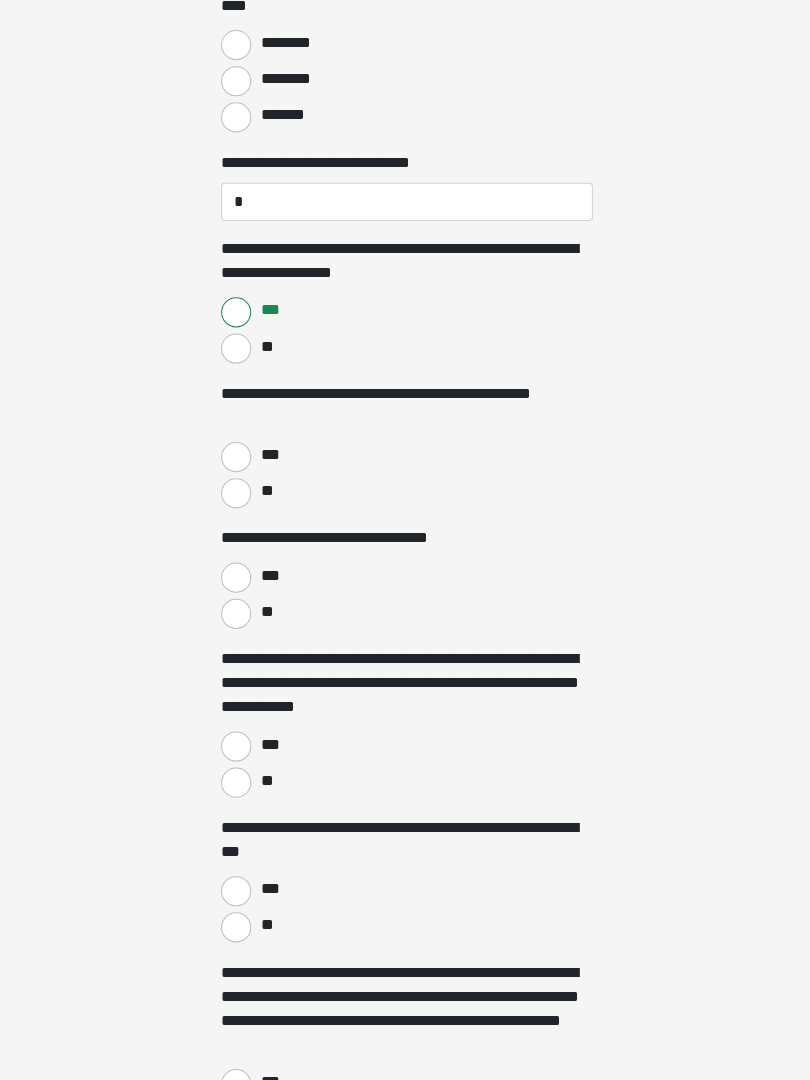 click on "**" at bounding box center [235, 496] 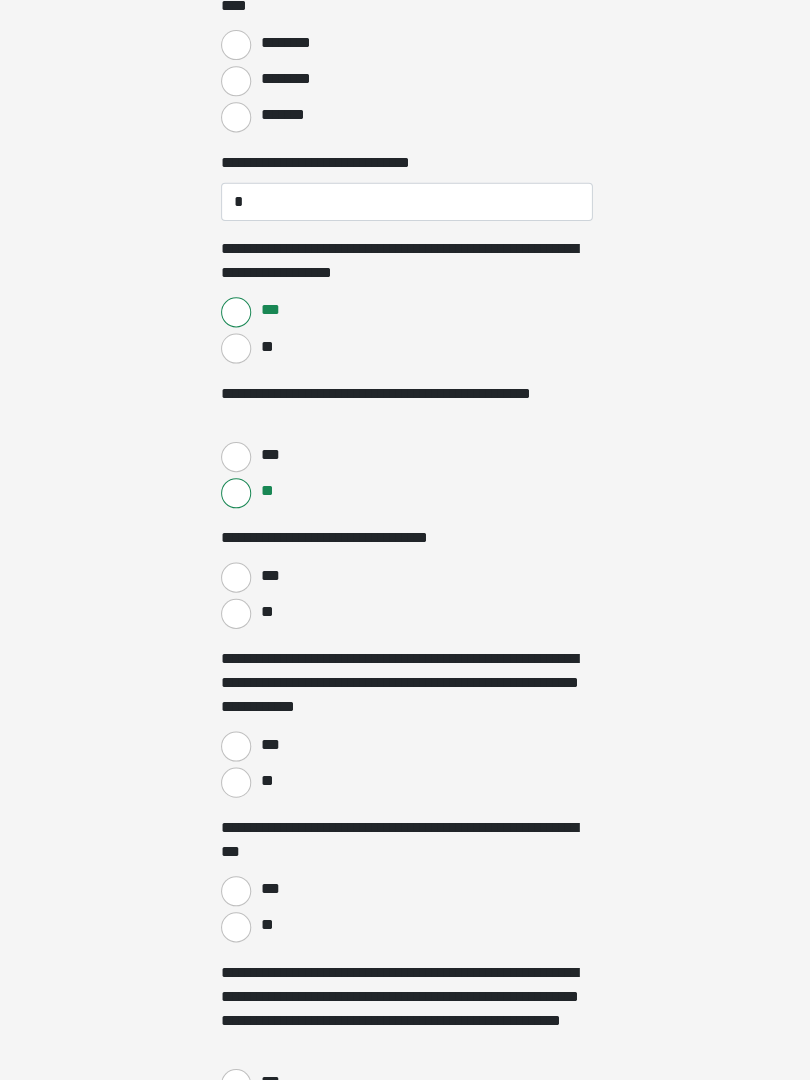 click on "**" at bounding box center [235, 616] 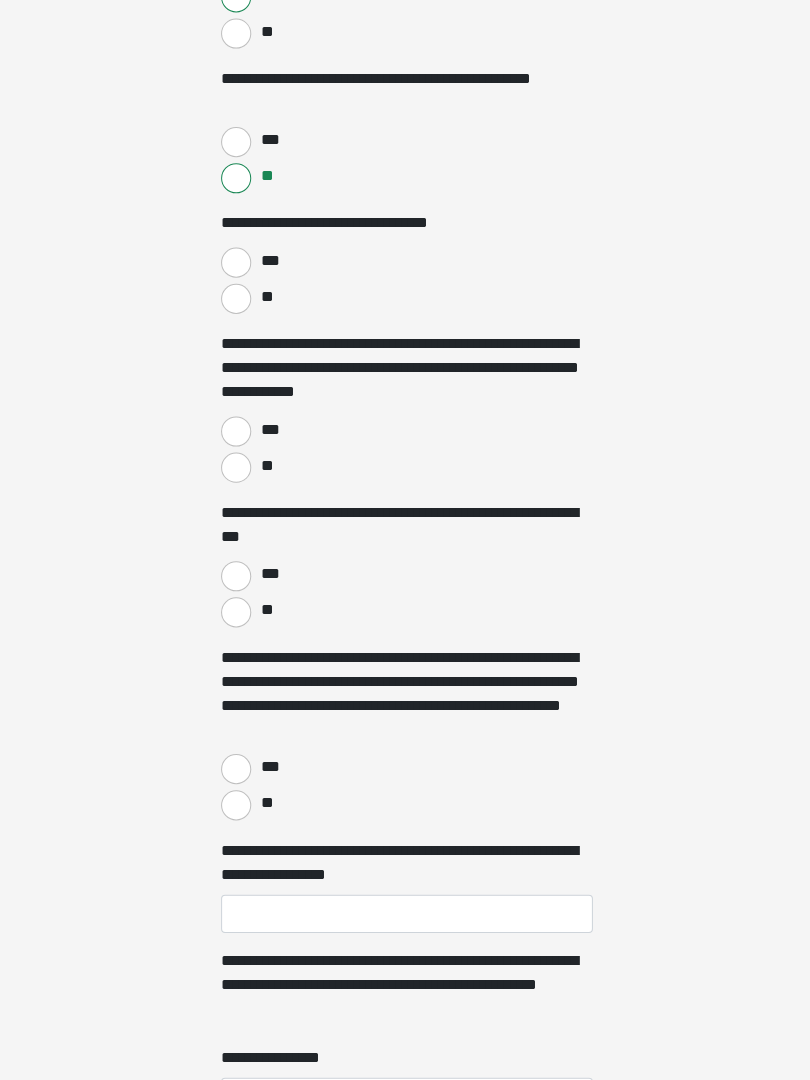 scroll, scrollTop: 2489, scrollLeft: 0, axis: vertical 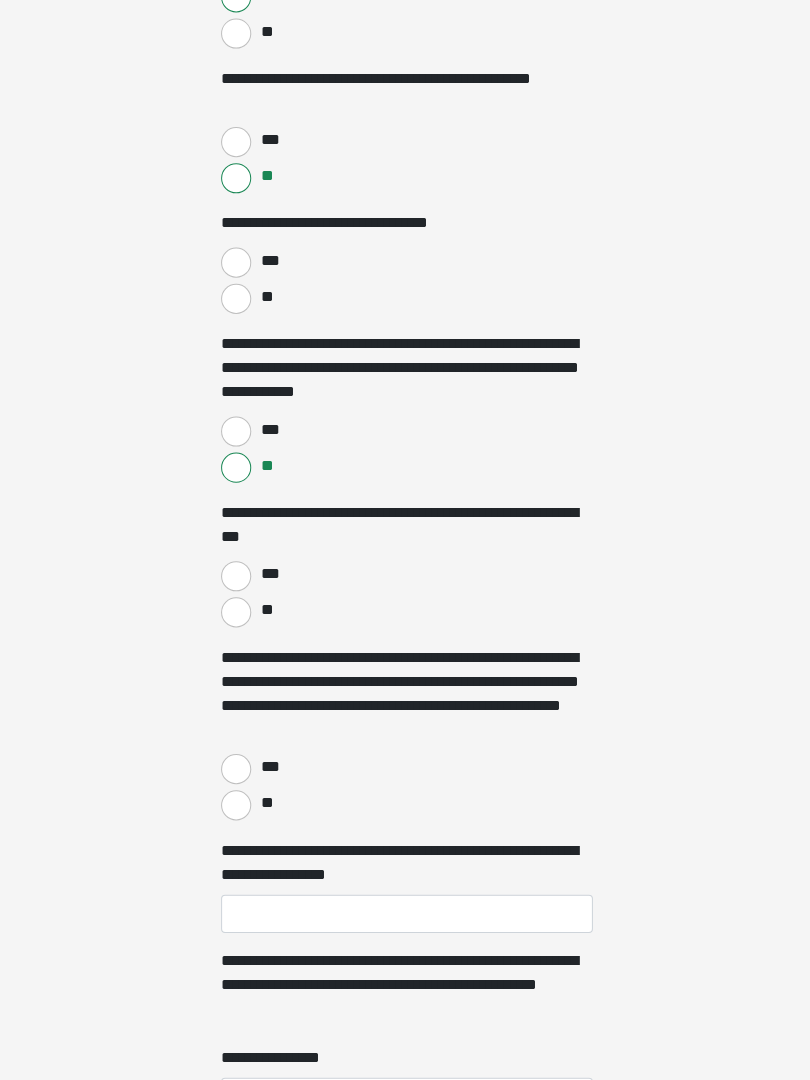 click on "**" at bounding box center (235, 614) 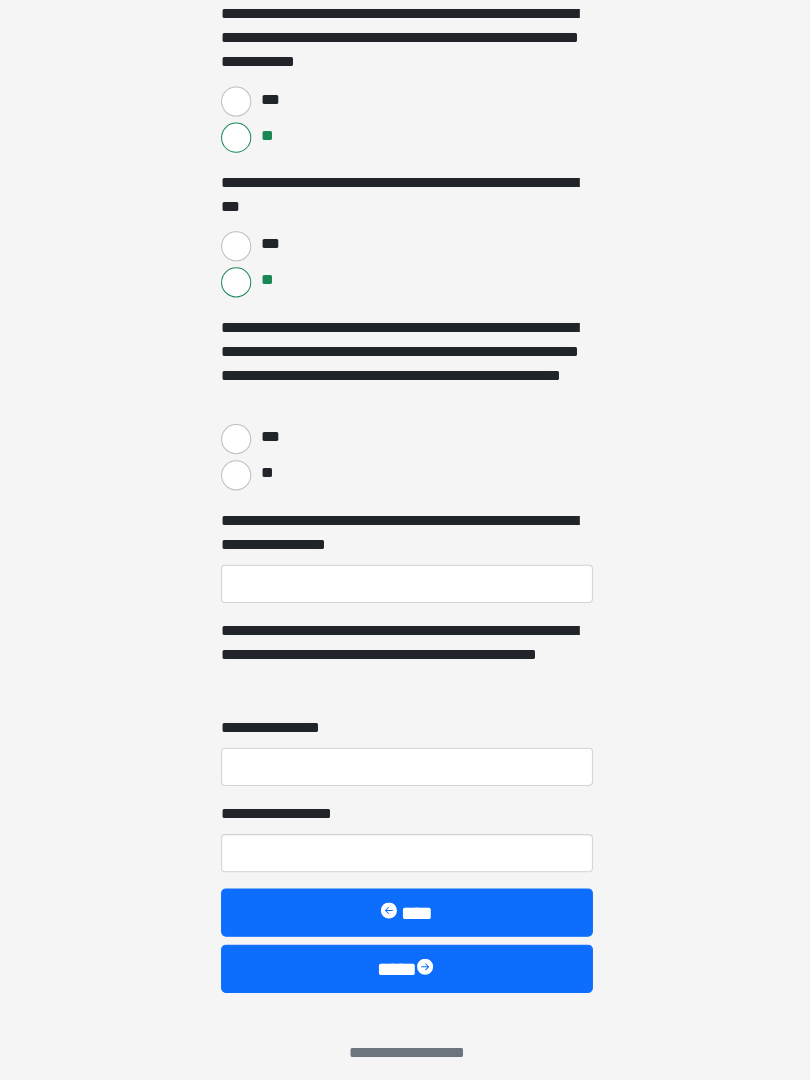 scroll, scrollTop: 2818, scrollLeft: 0, axis: vertical 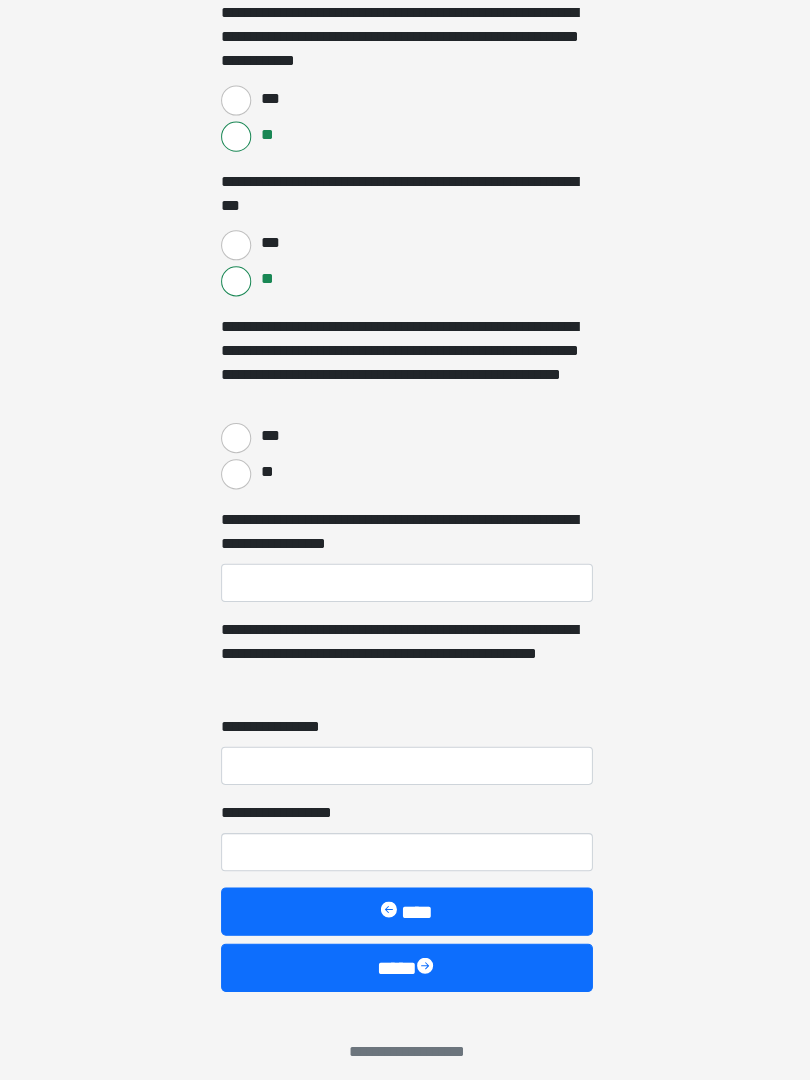 click on "**" at bounding box center [235, 477] 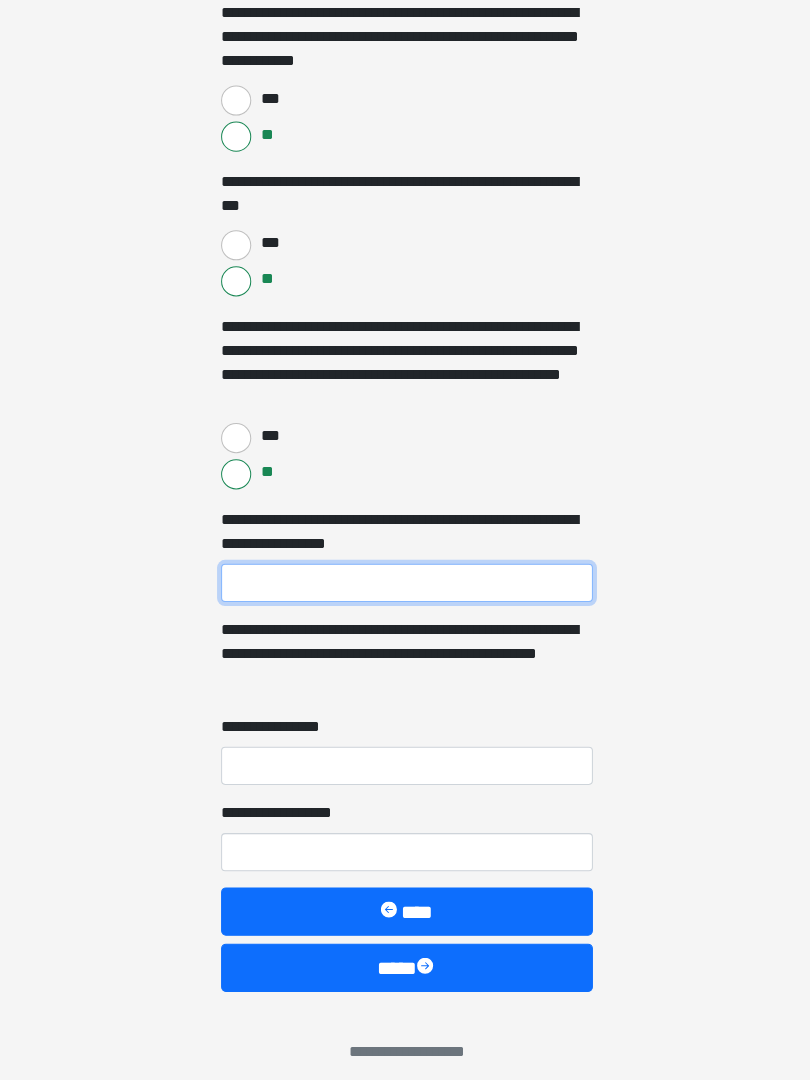 click on "**********" at bounding box center (405, 585) 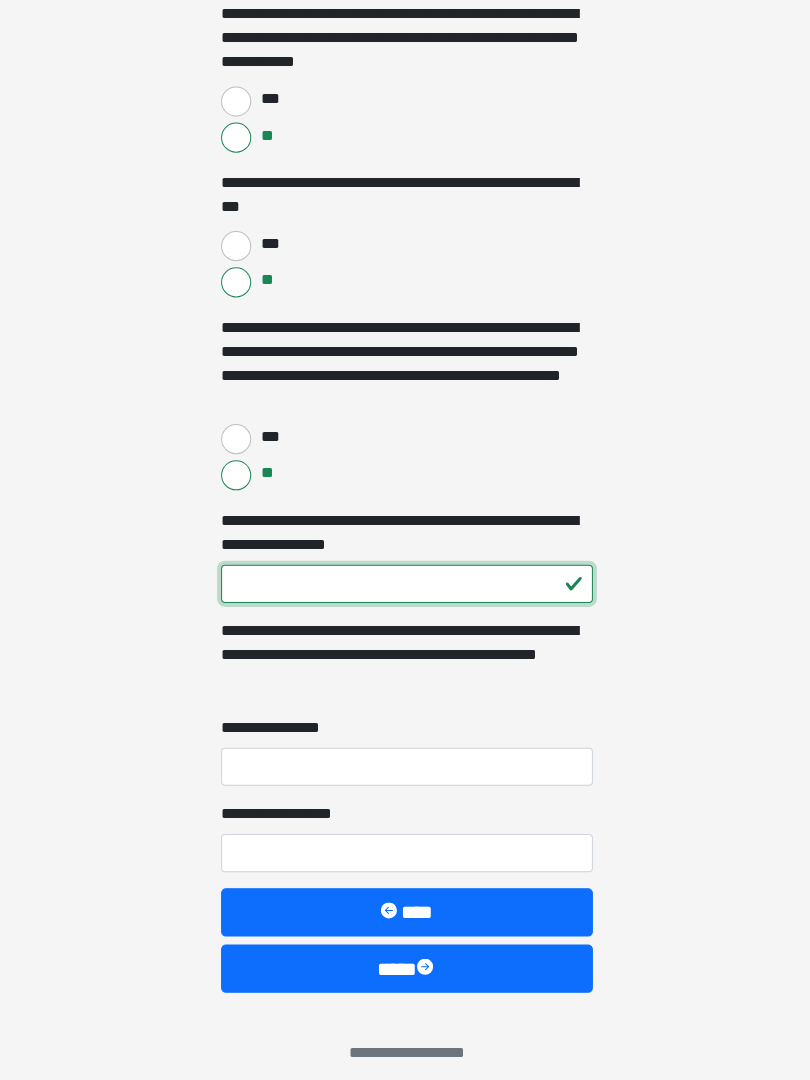type on "***" 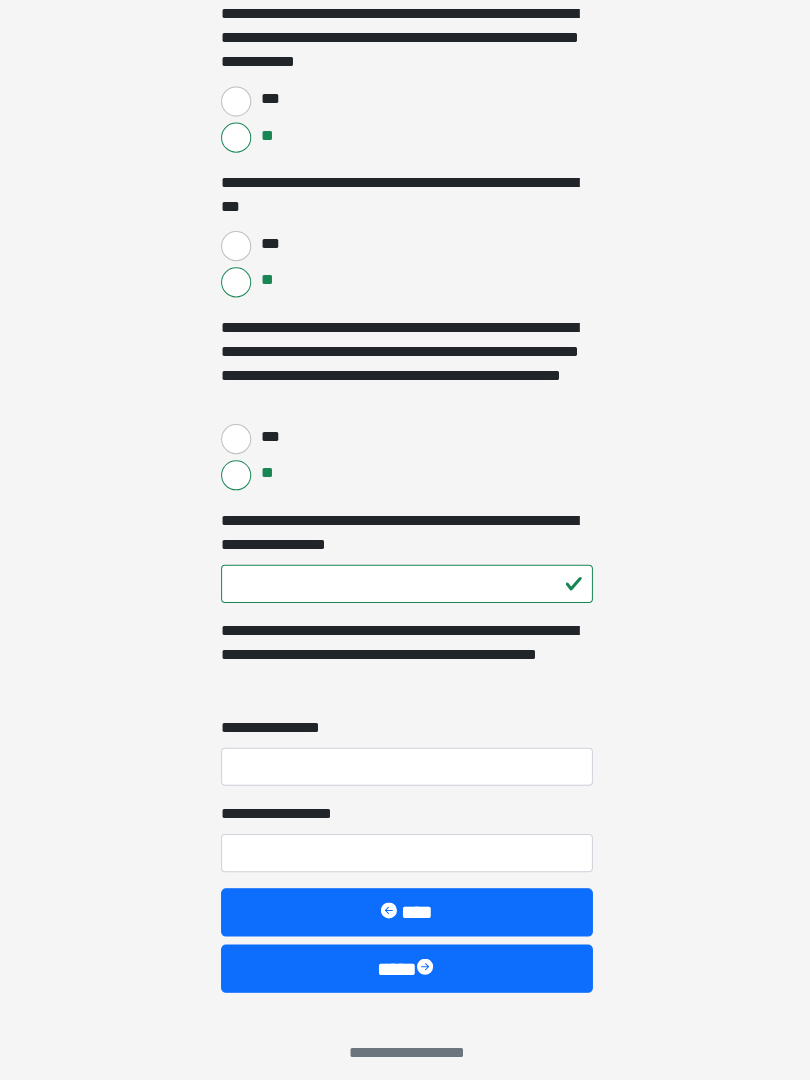 click on "**********" at bounding box center (405, -2277) 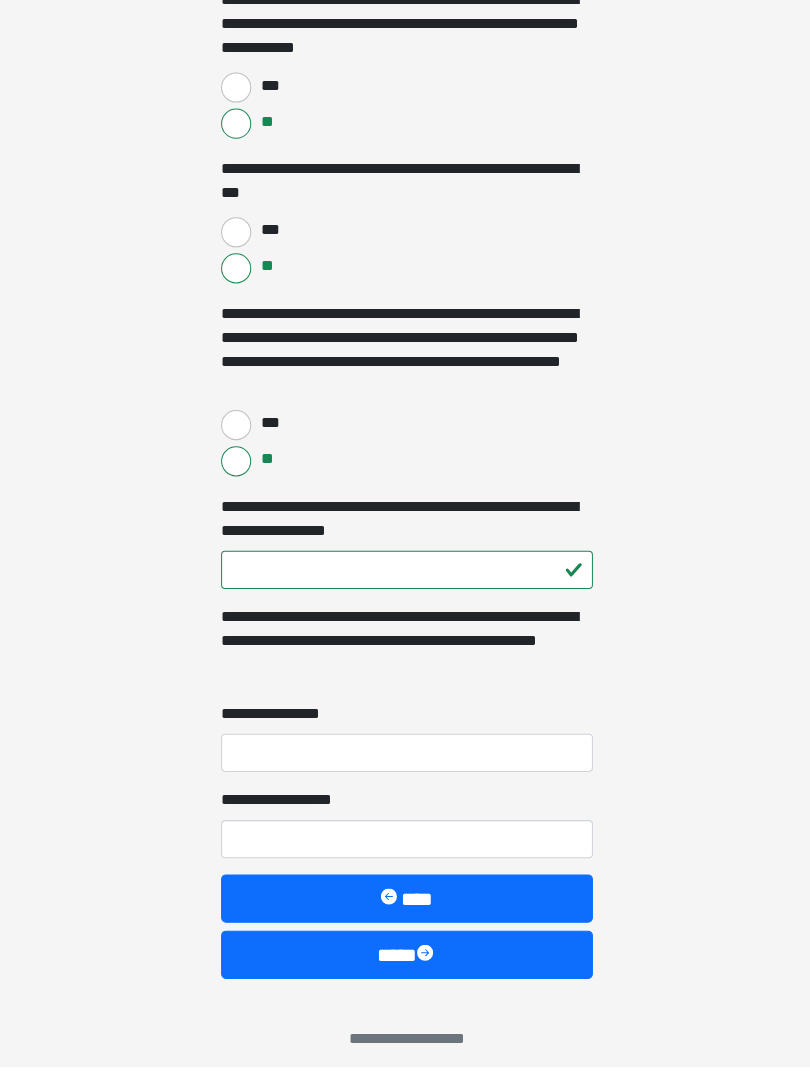 scroll, scrollTop: 2833, scrollLeft: 0, axis: vertical 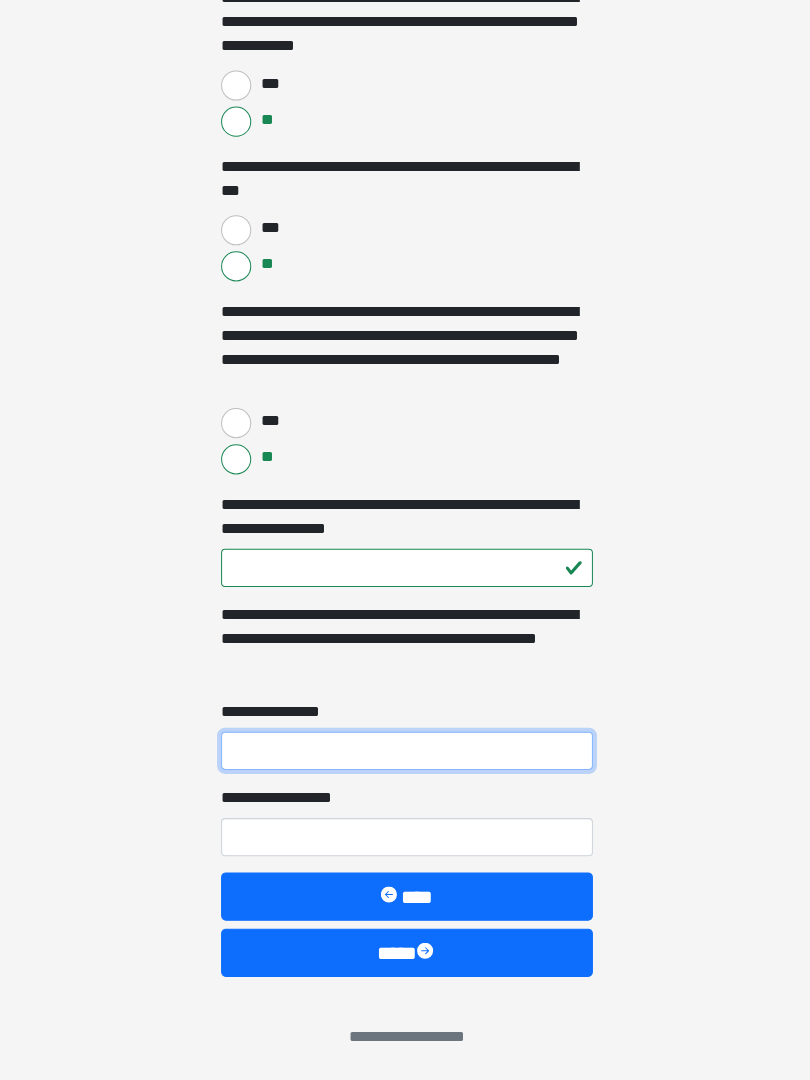 click on "**********" at bounding box center (405, 752) 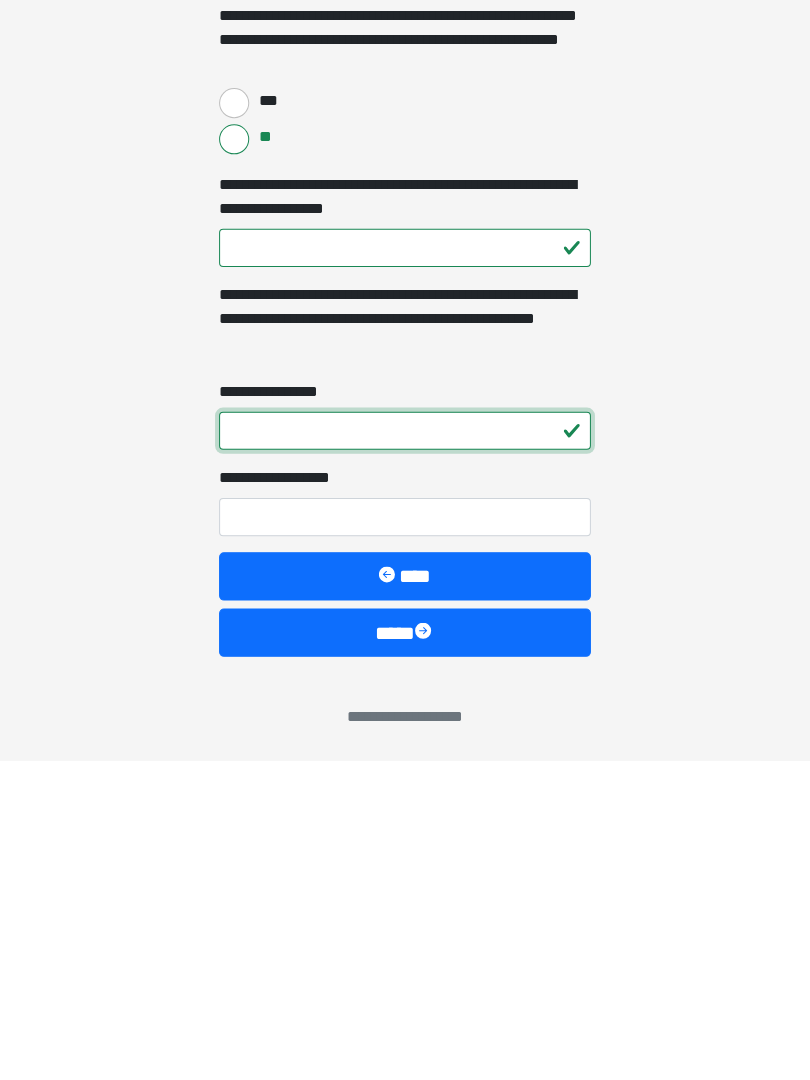 type on "*" 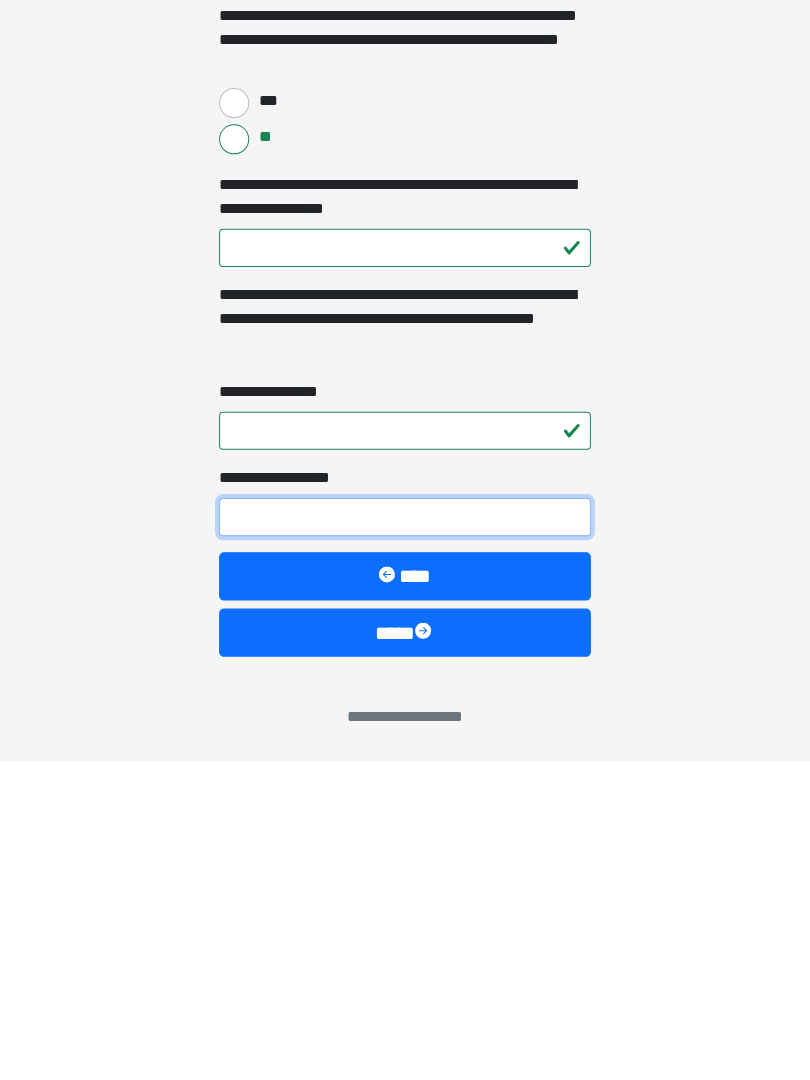 click on "**********" at bounding box center (405, 838) 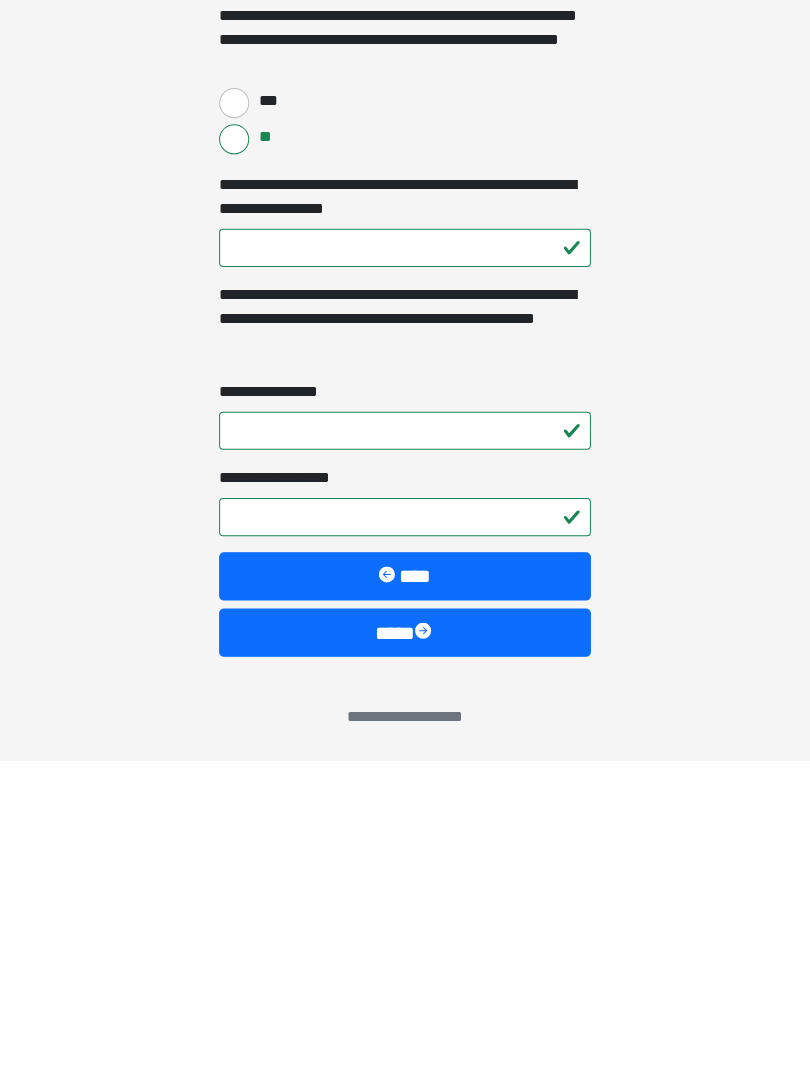 click at bounding box center [425, 953] 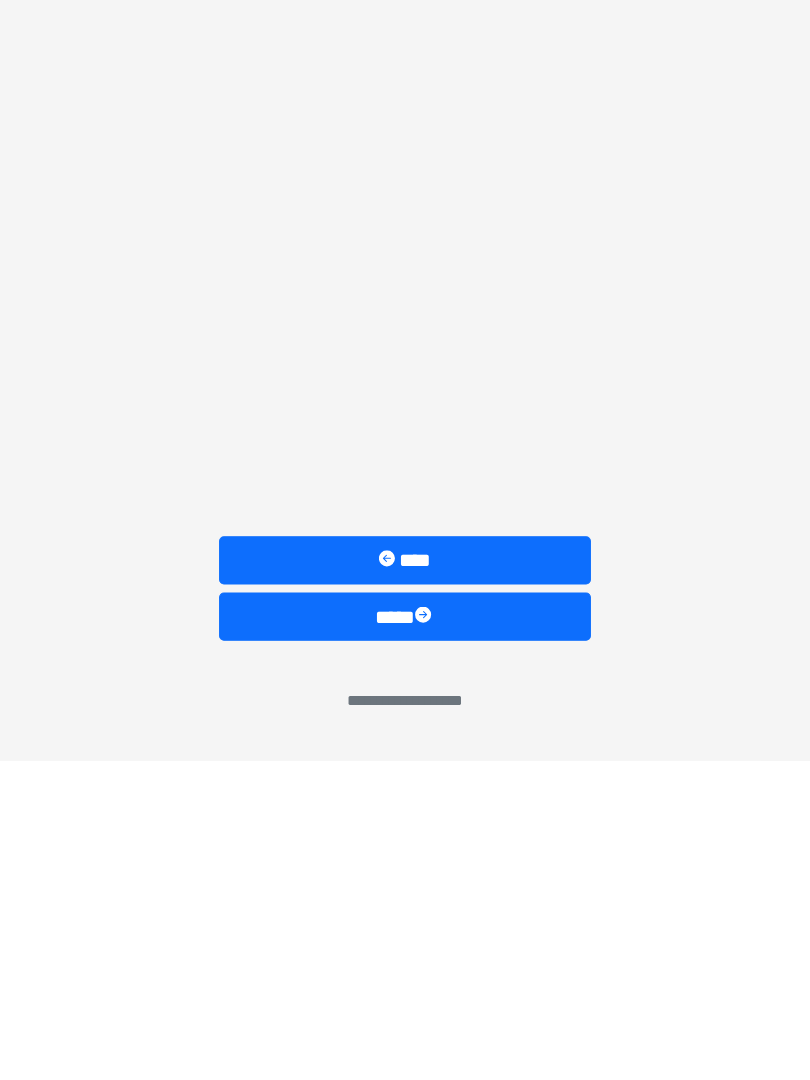 scroll, scrollTop: 0, scrollLeft: 0, axis: both 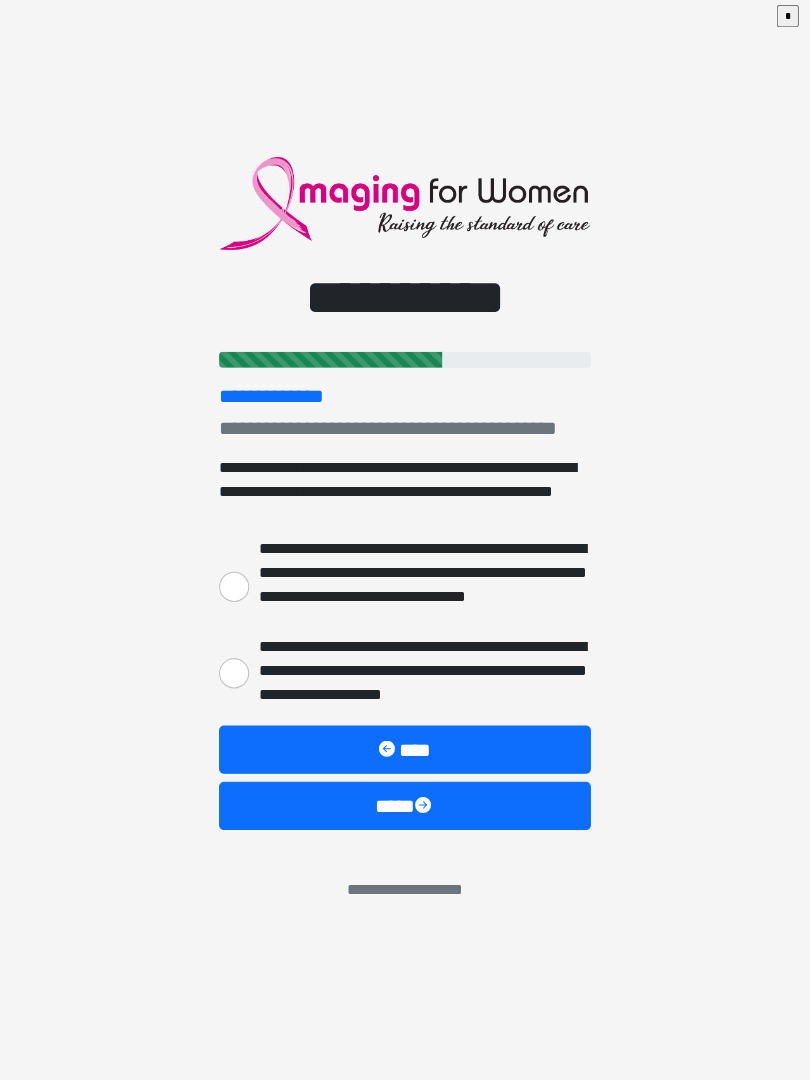 click on "**********" at bounding box center [235, 589] 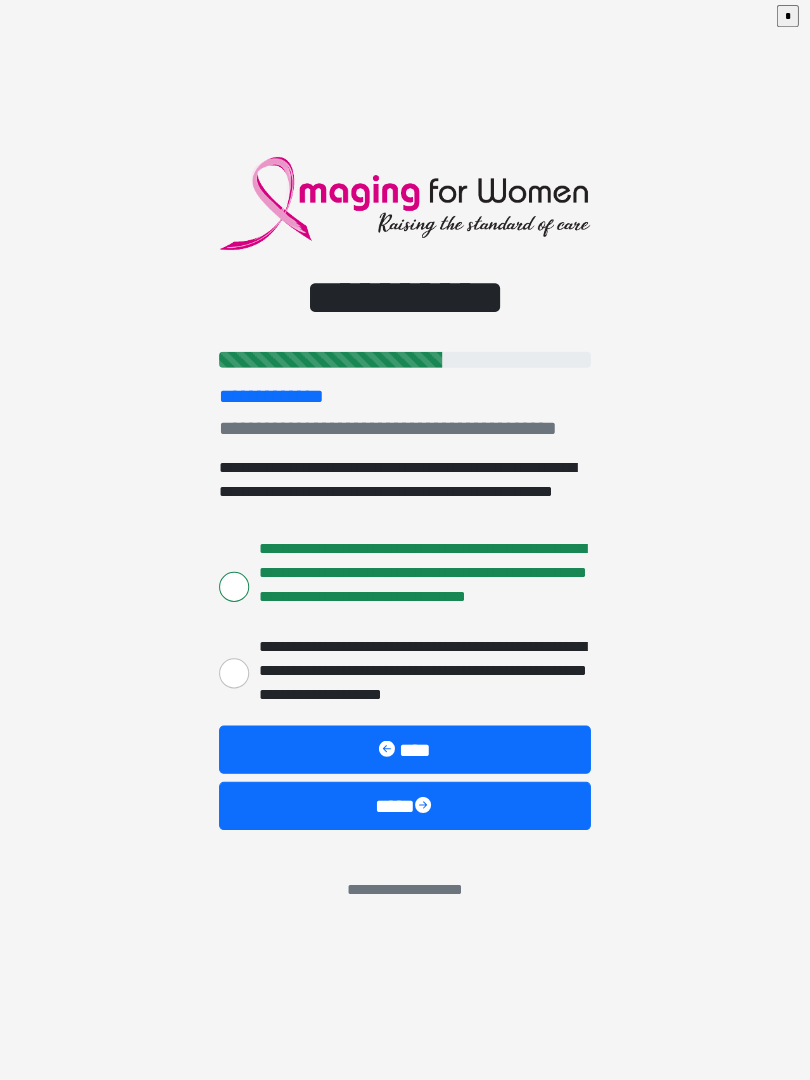 click on "****" at bounding box center (405, 807) 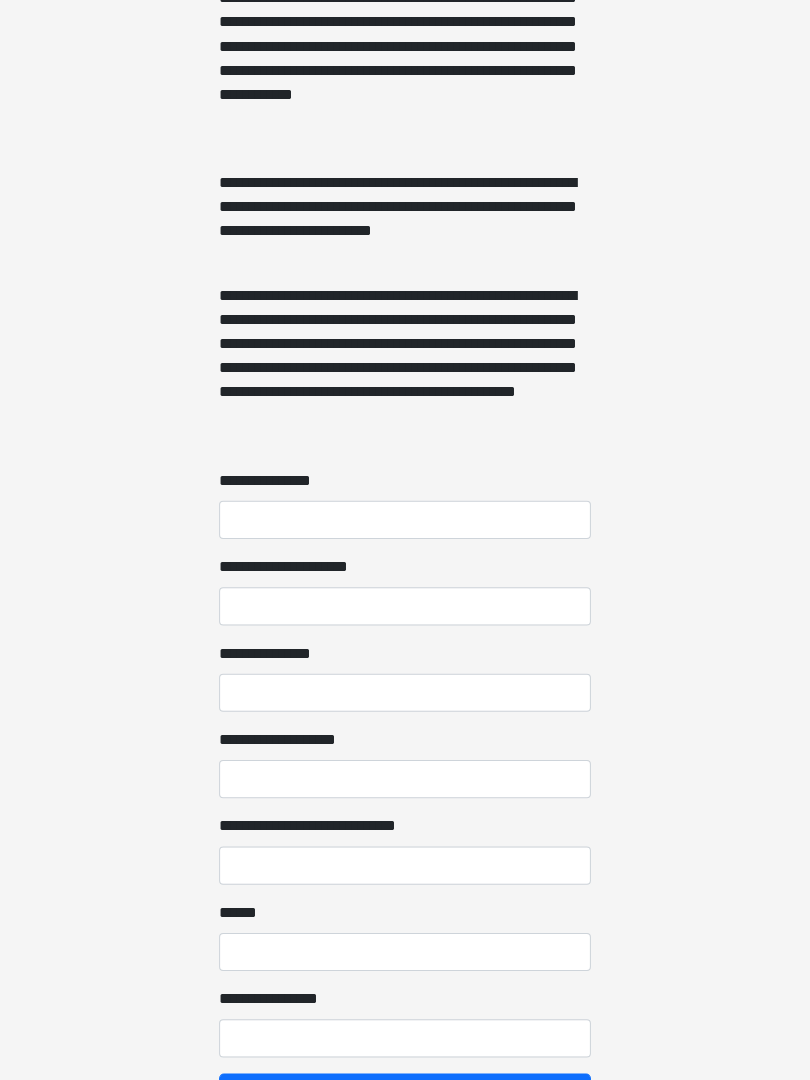scroll, scrollTop: 1291, scrollLeft: 0, axis: vertical 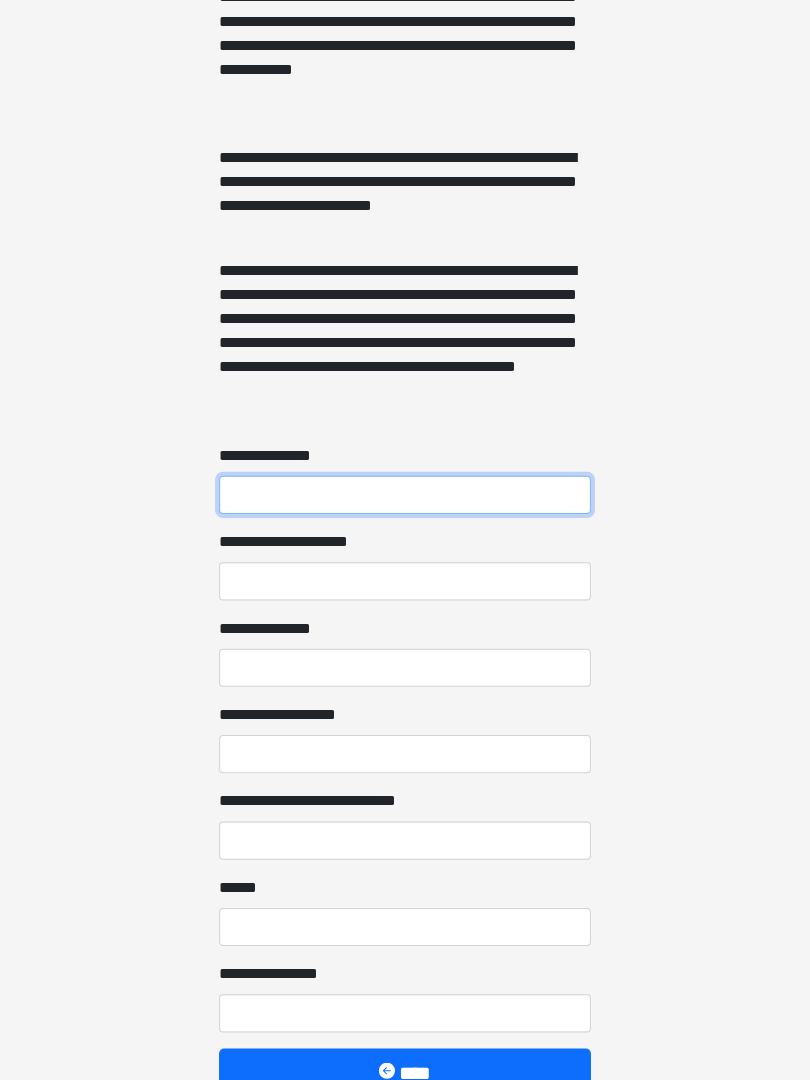 click on "**********" at bounding box center [405, 498] 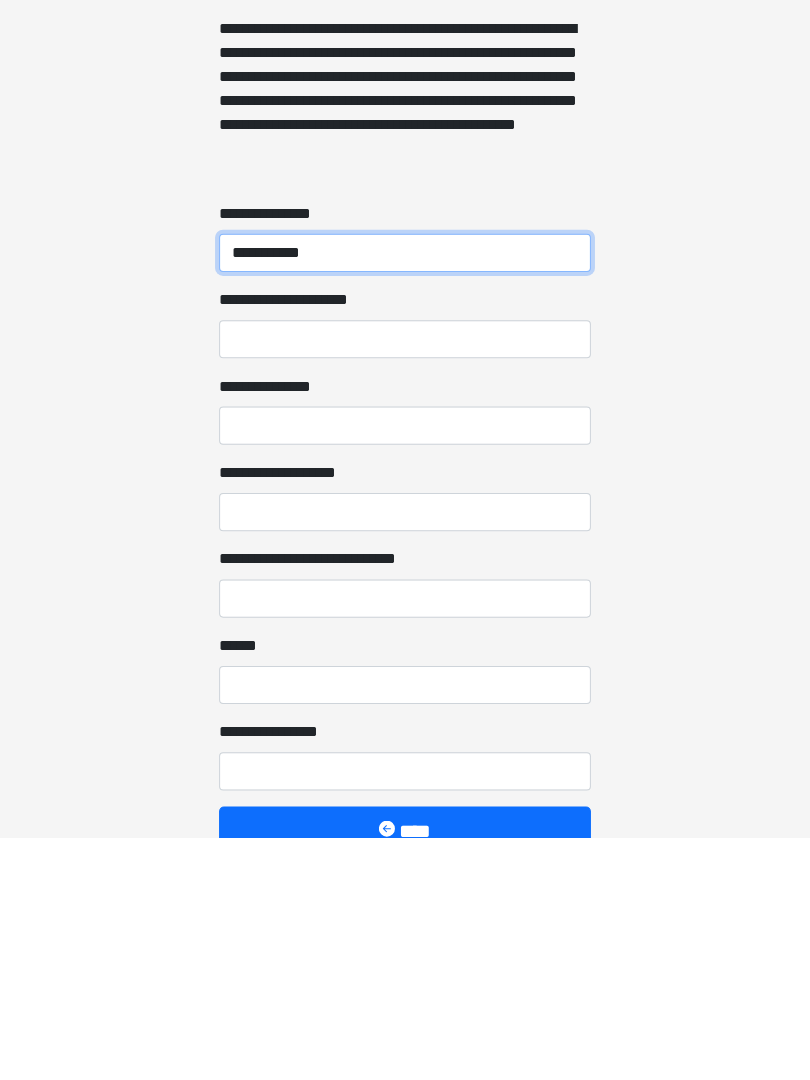 type on "**********" 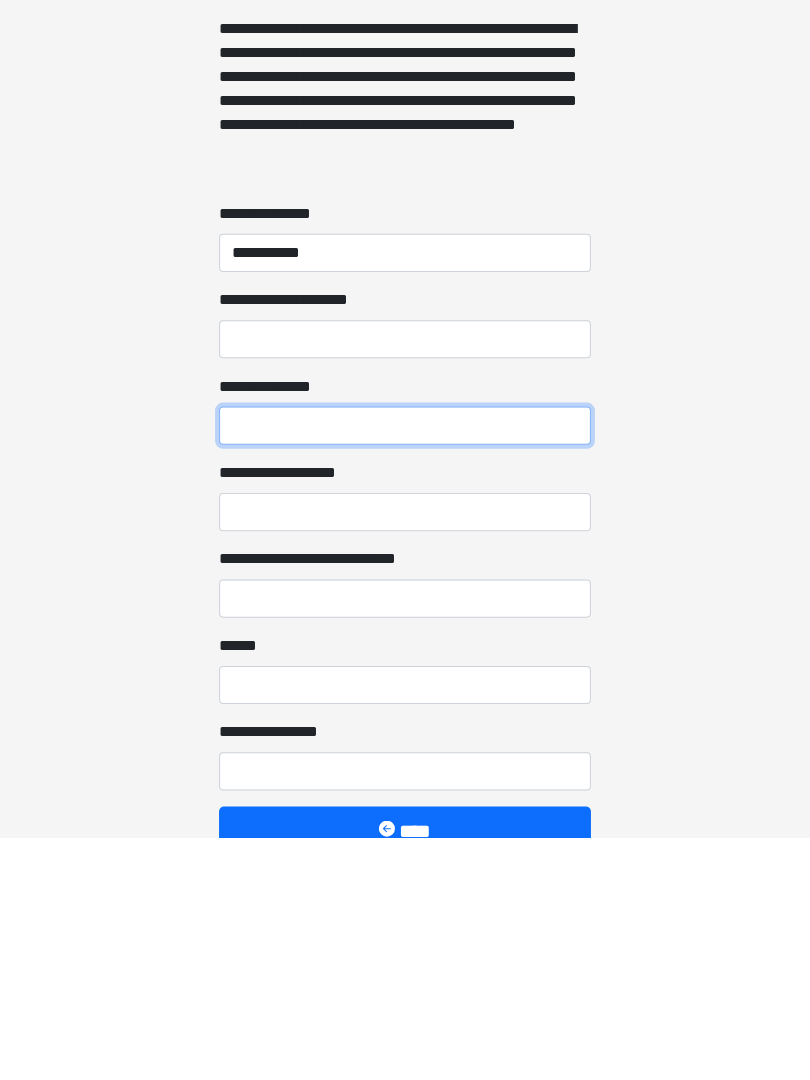 click on "**********" at bounding box center (405, 670) 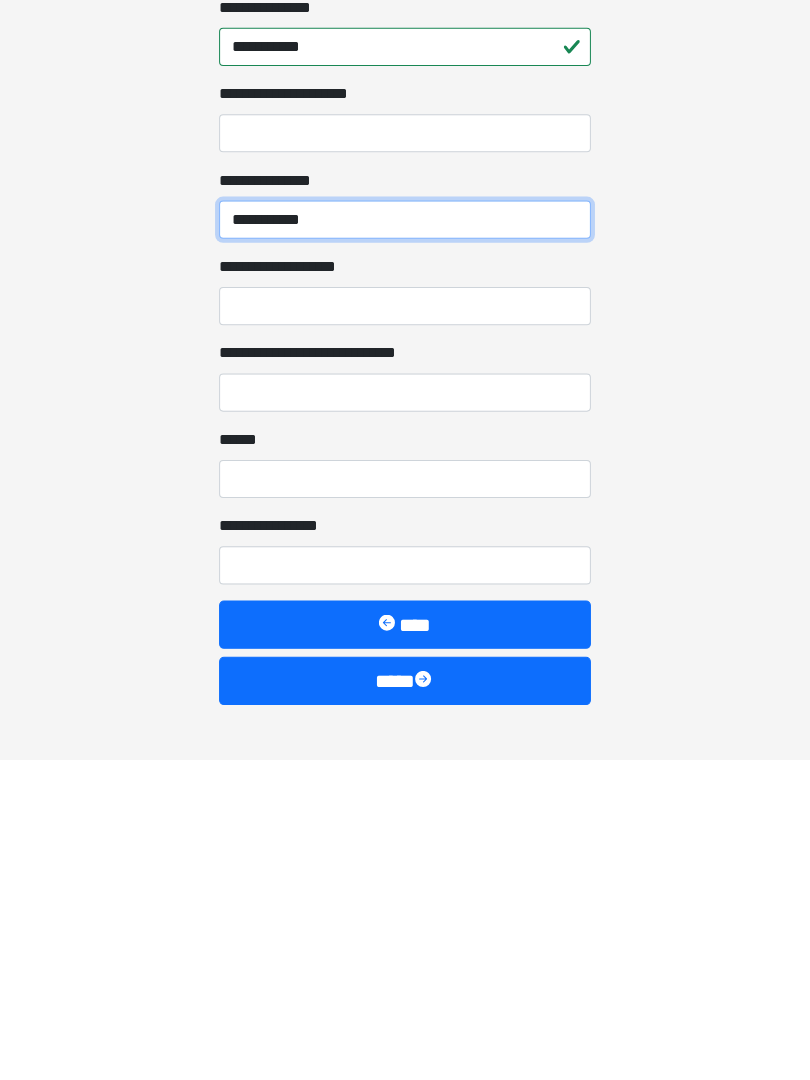 scroll, scrollTop: 1422, scrollLeft: 0, axis: vertical 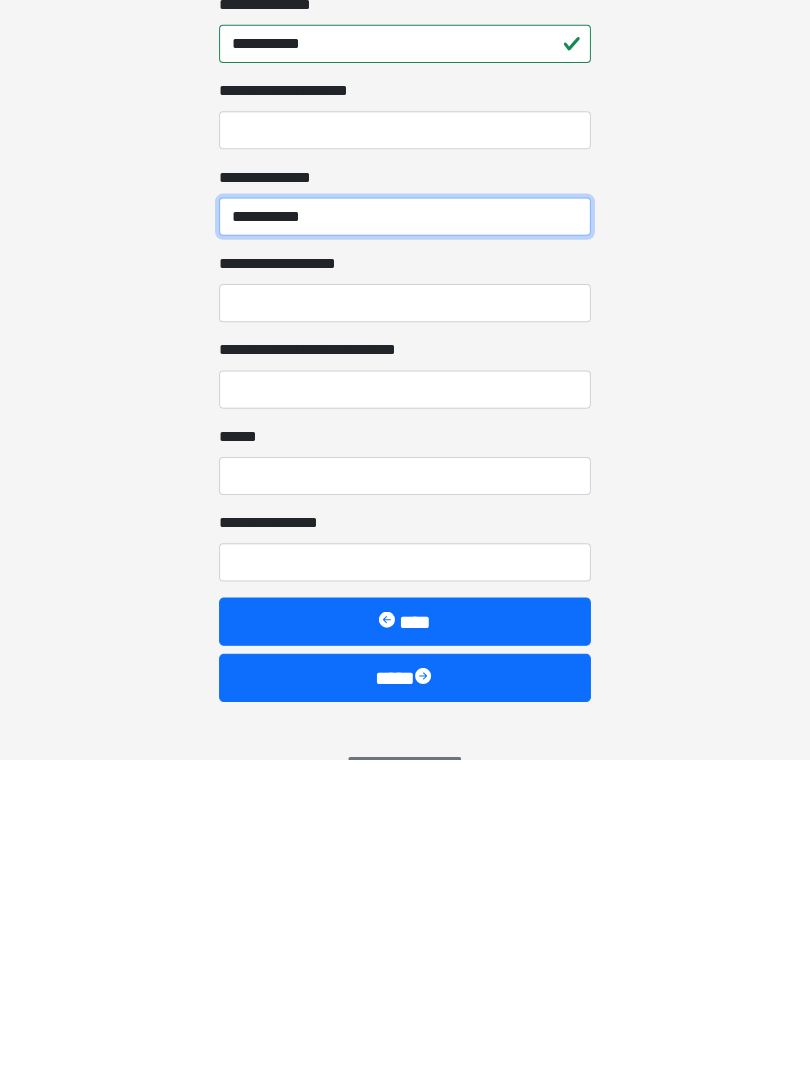 type on "**********" 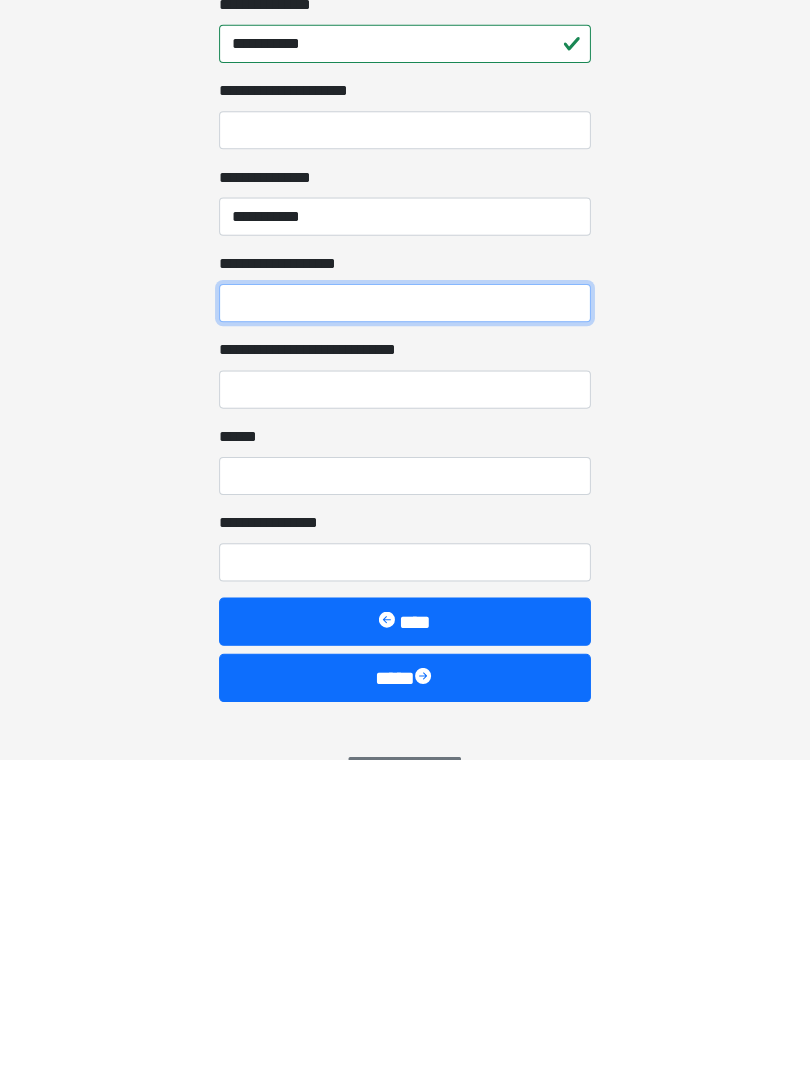 click on "**********" at bounding box center (405, 625) 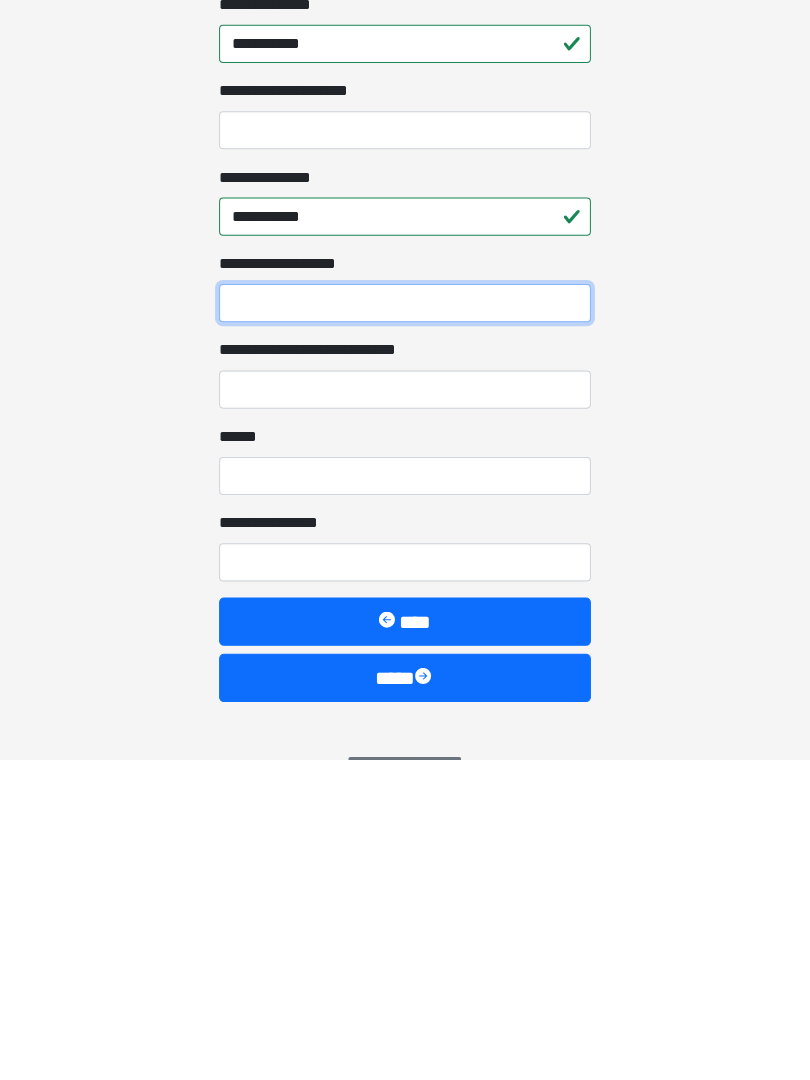 type on "*" 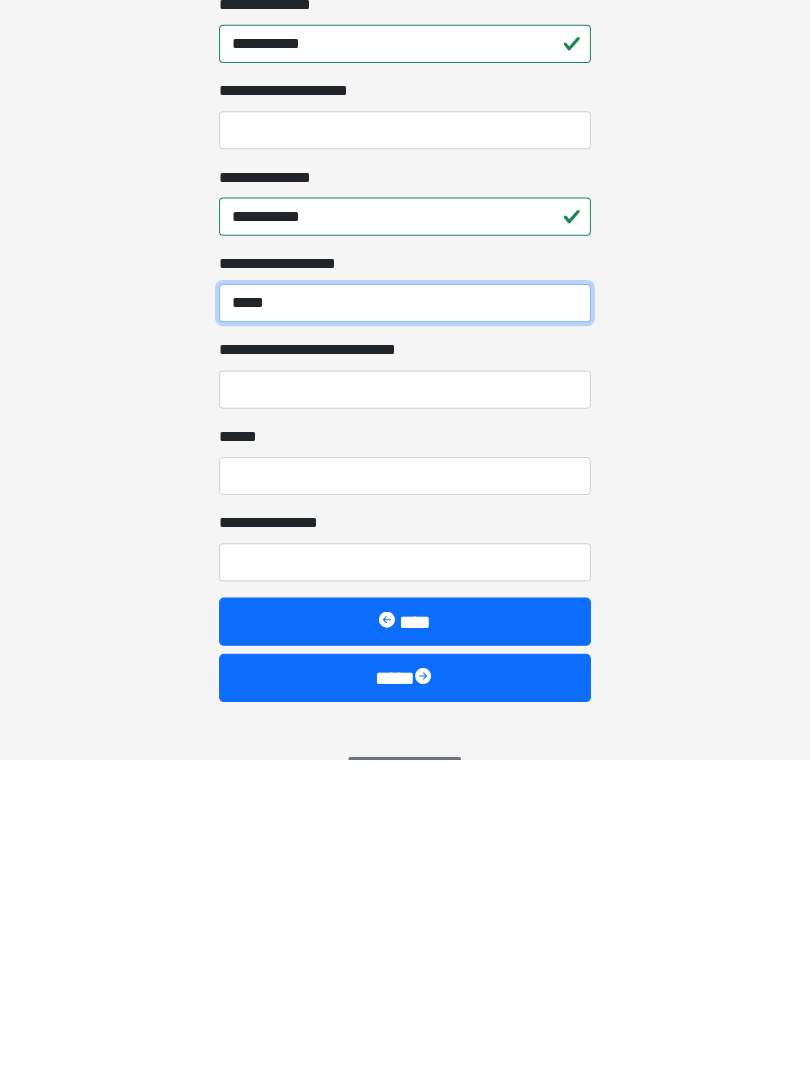 type on "*****" 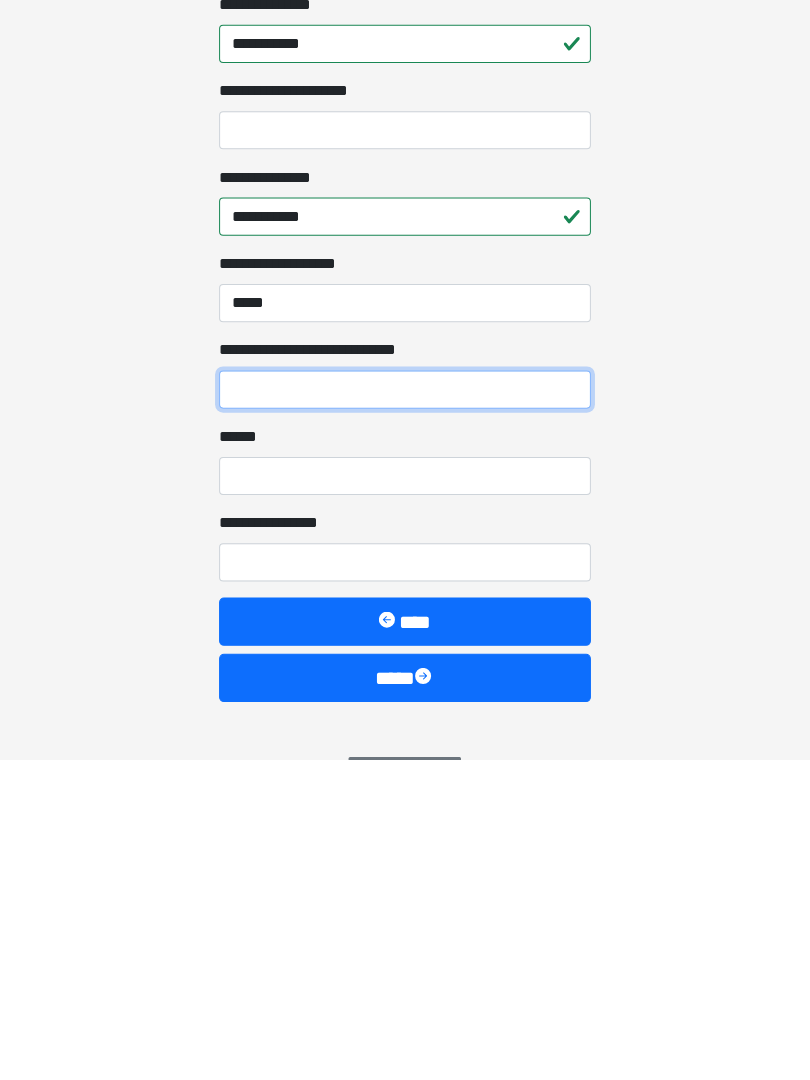 click on "**********" at bounding box center [405, 711] 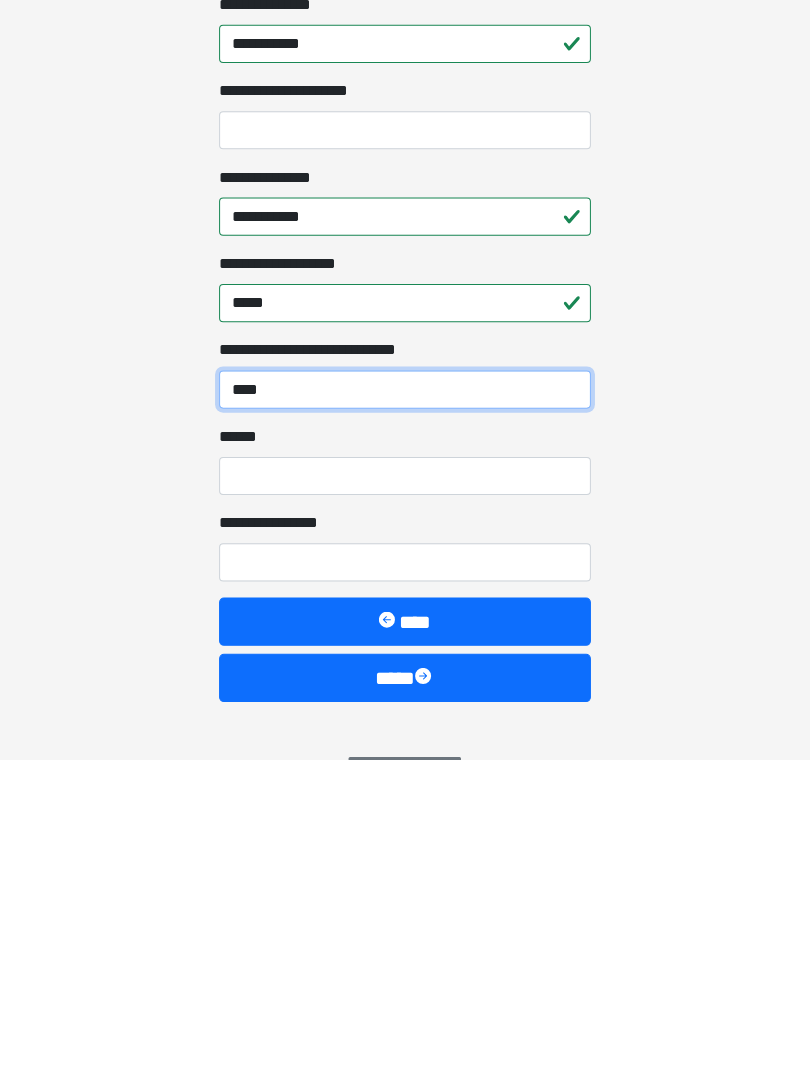 type on "****" 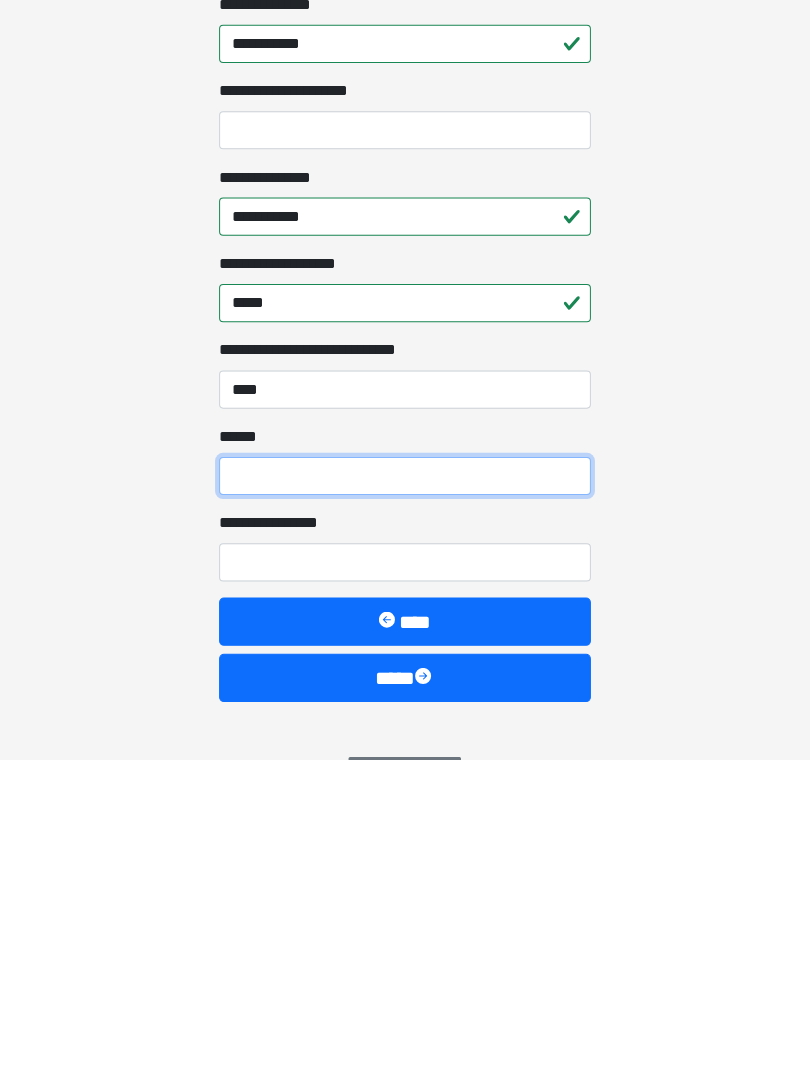 click on "**** *" at bounding box center [405, 797] 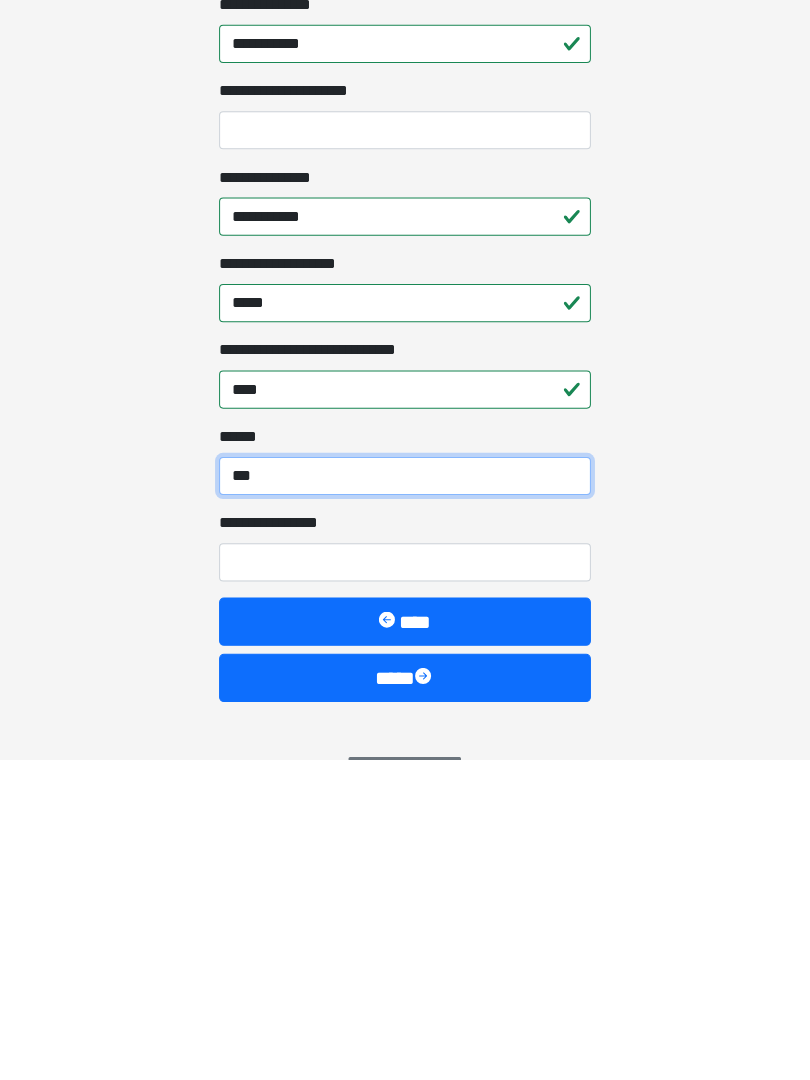 type on "***" 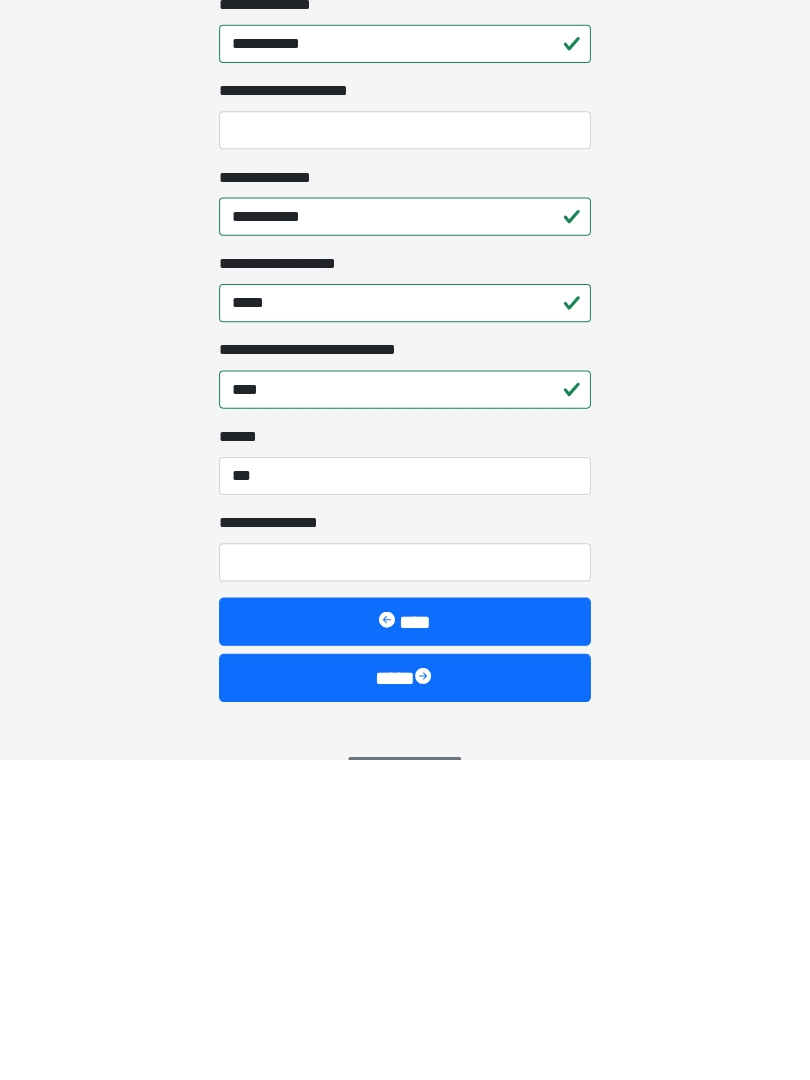 click on "**********" at bounding box center [405, 883] 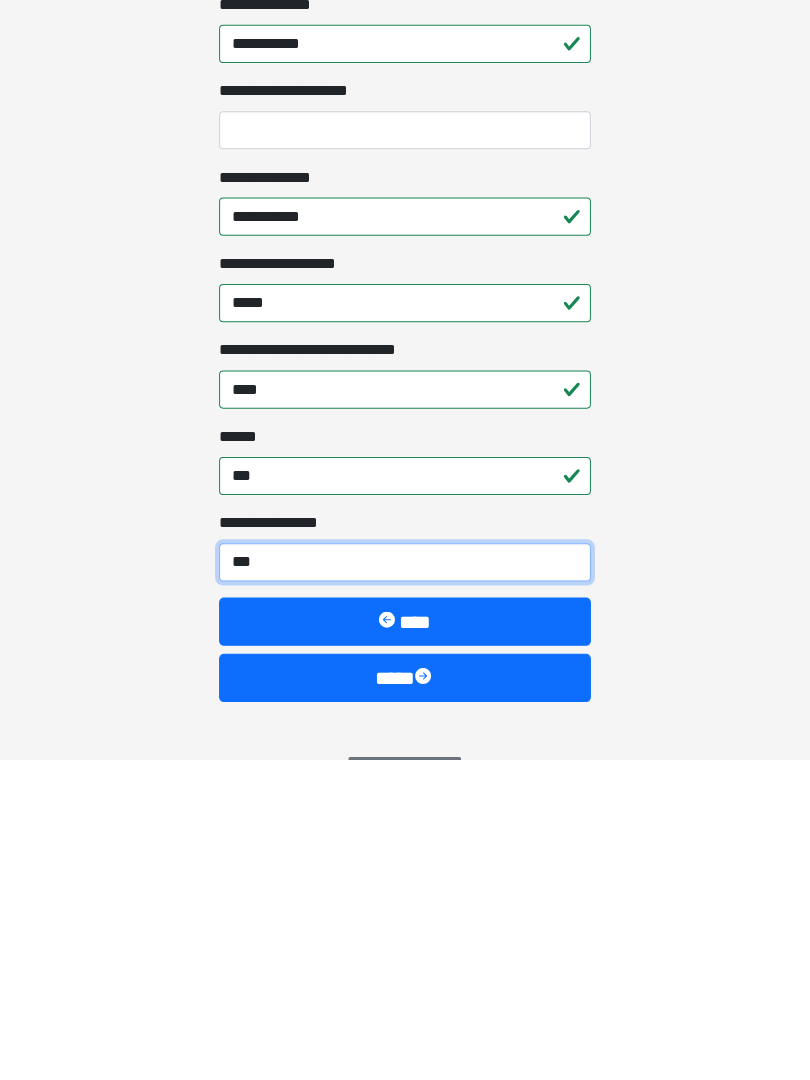 type on "****" 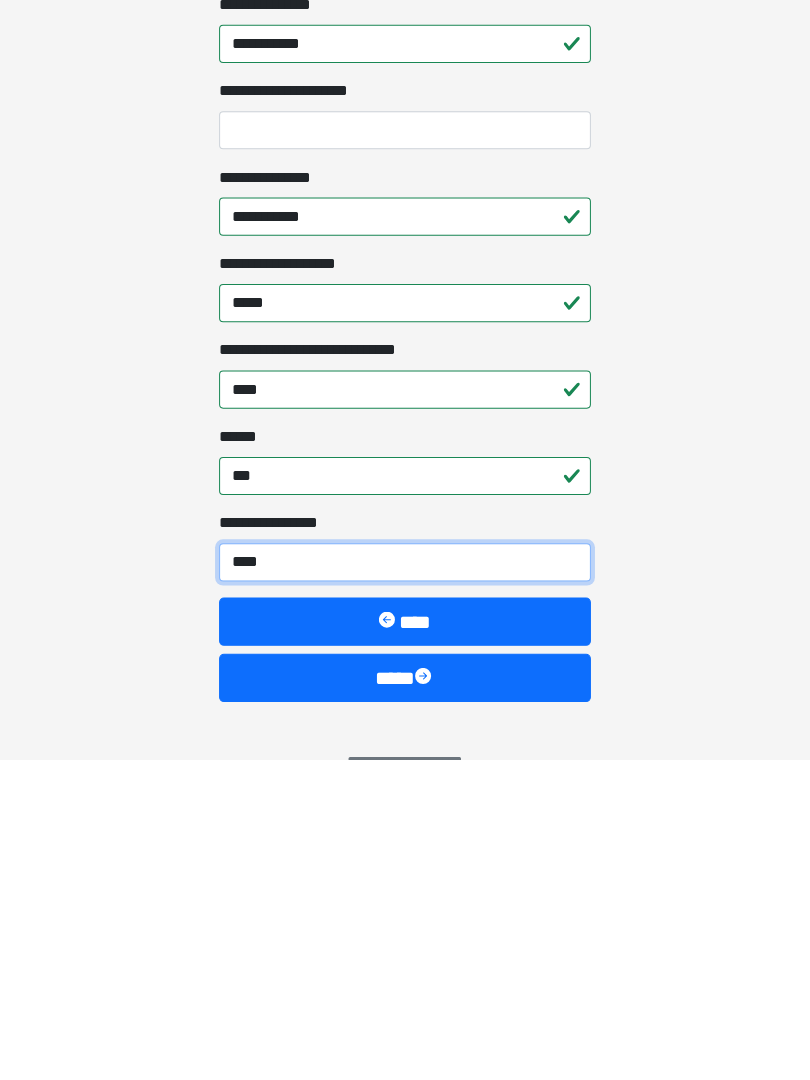click on "****" at bounding box center [405, 883] 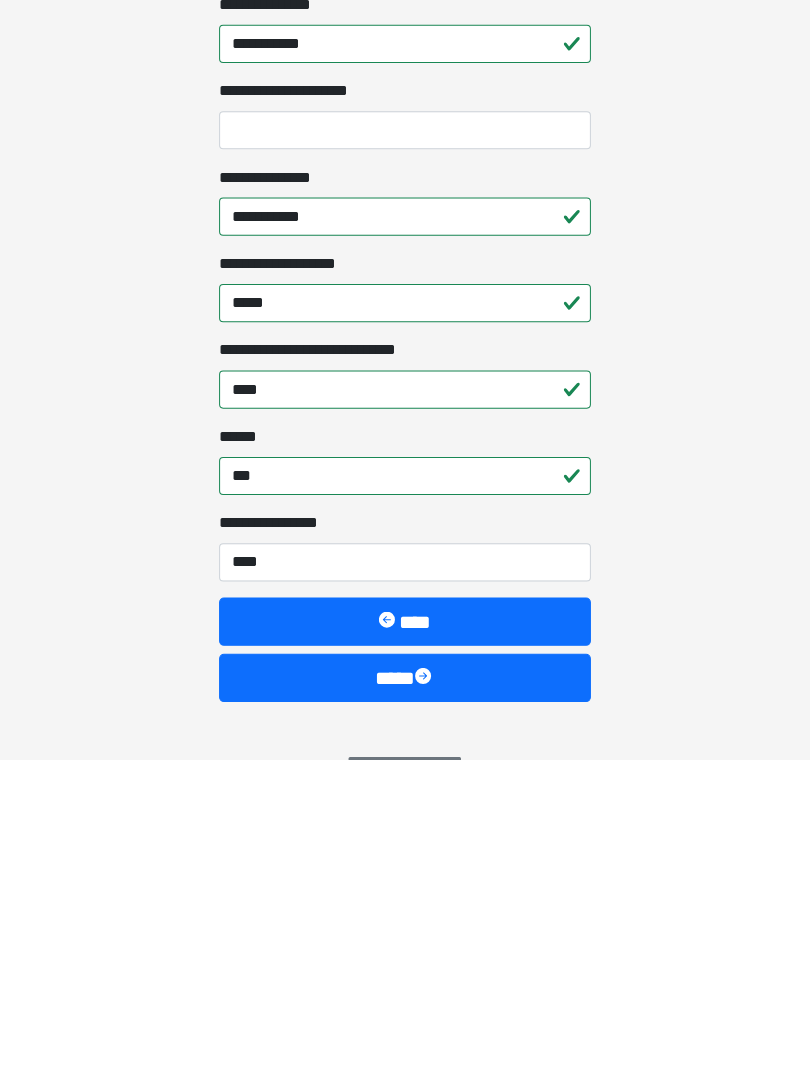 click on "****" at bounding box center (405, 998) 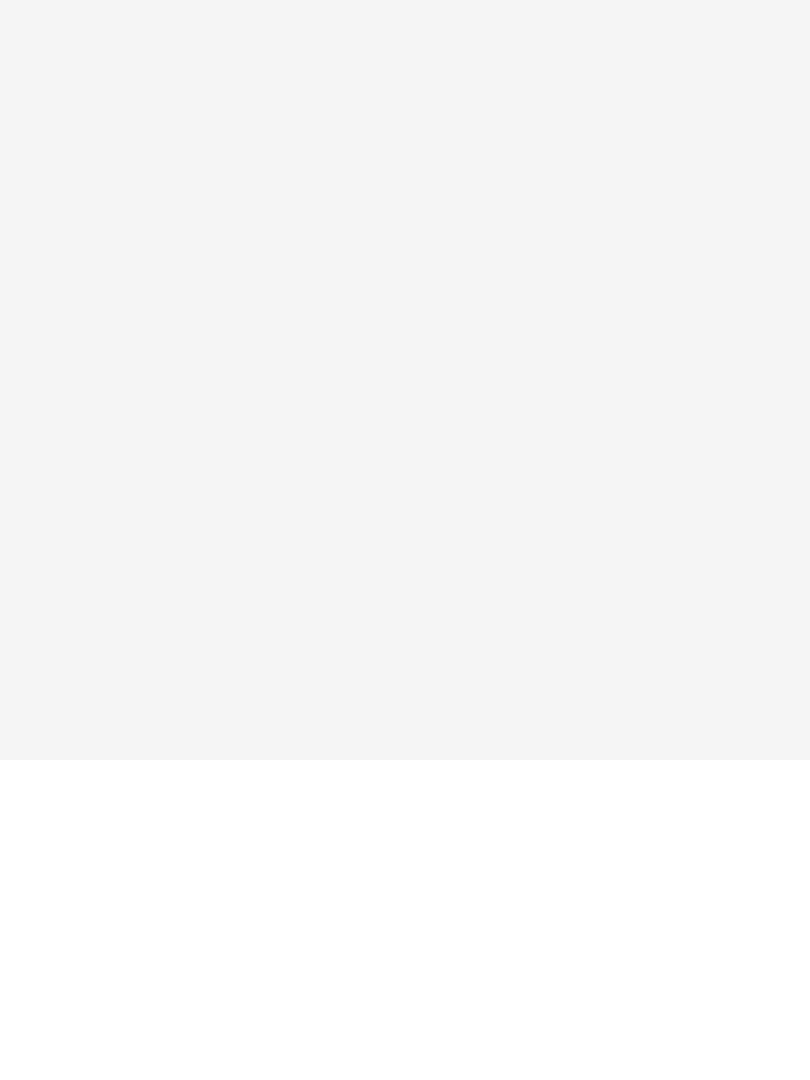 scroll, scrollTop: 0, scrollLeft: 0, axis: both 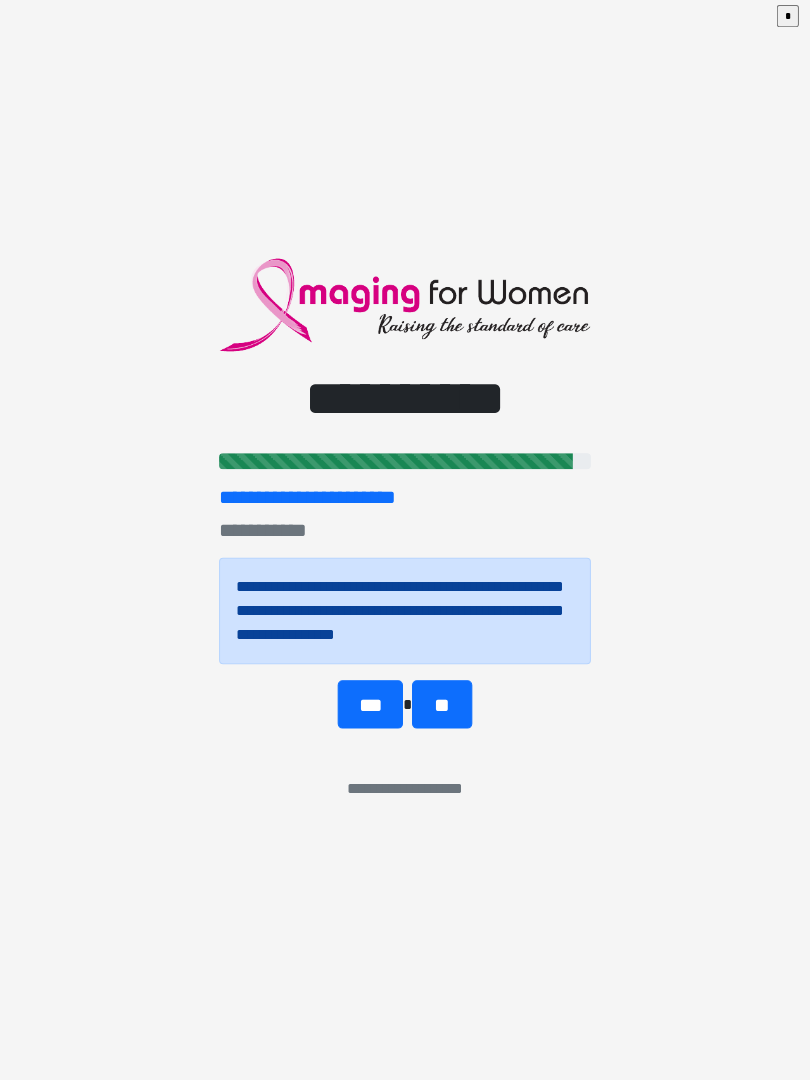 click on "***" at bounding box center (370, 706) 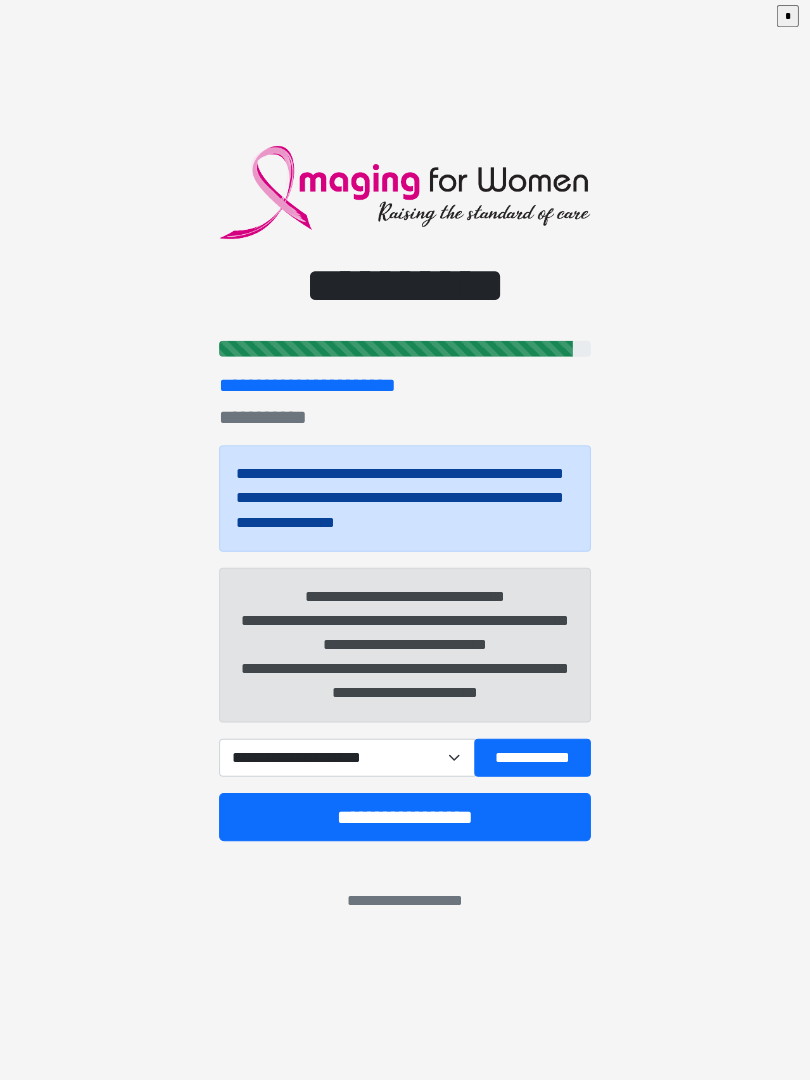 click on "**********" at bounding box center (347, 759) 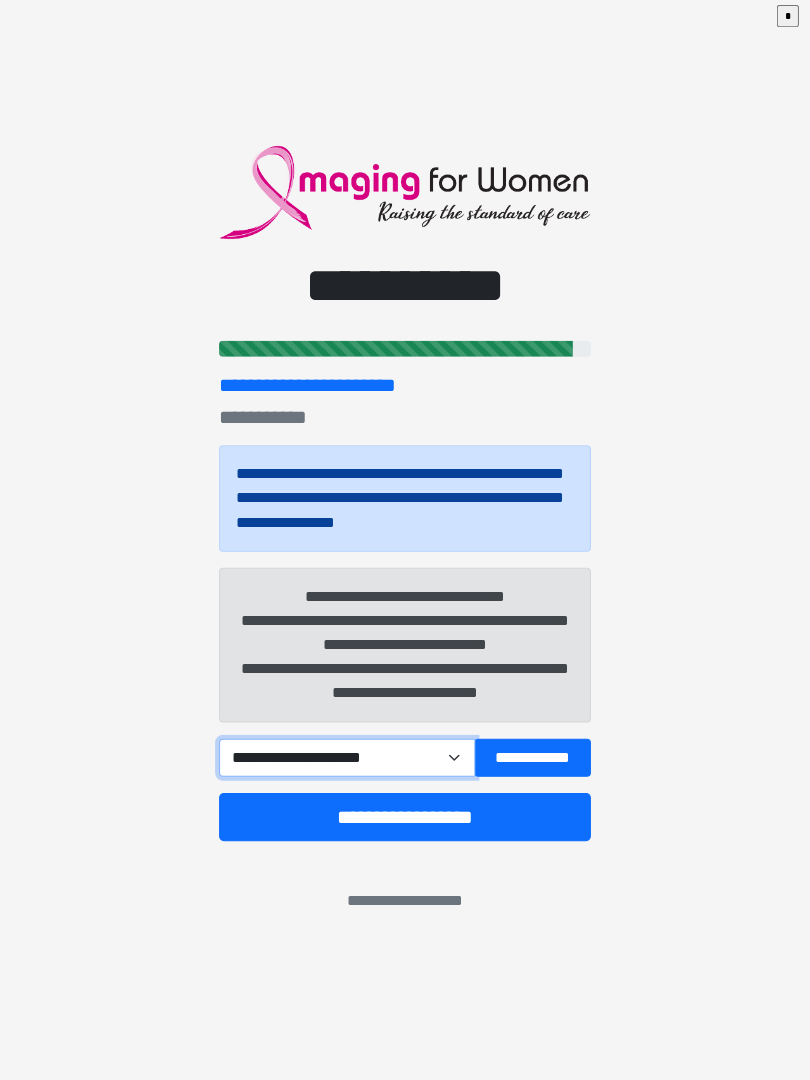 select on "*****" 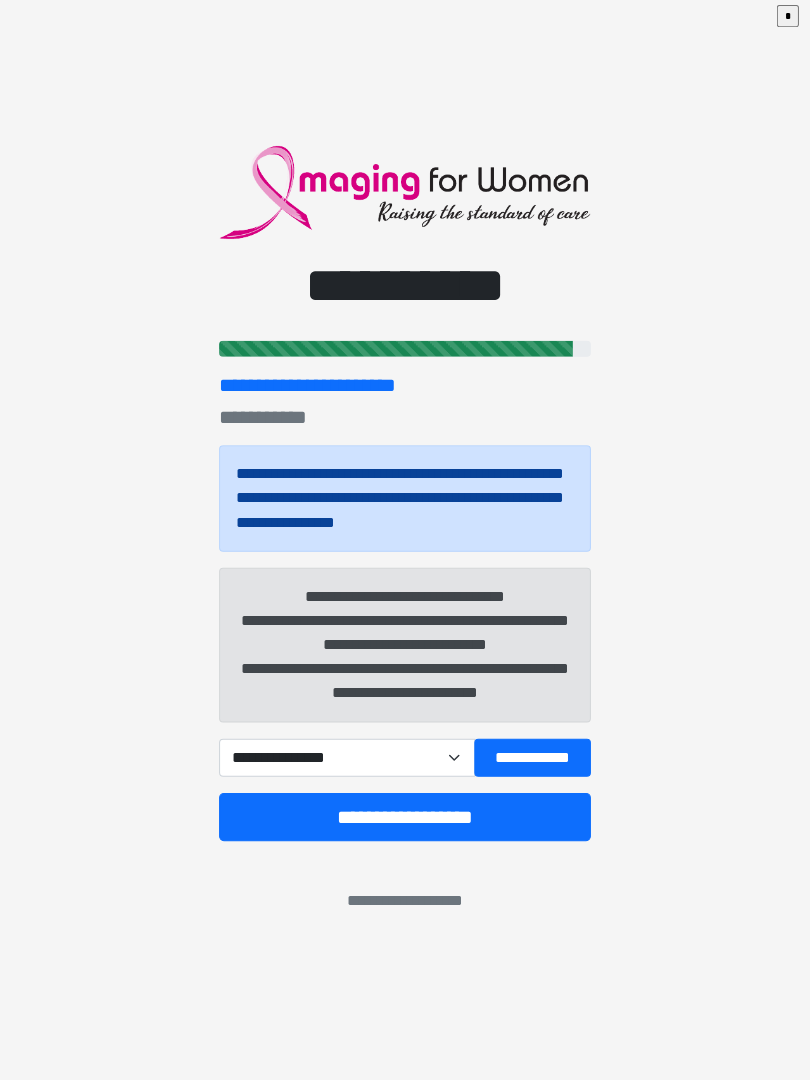 click on "**********" at bounding box center [405, 818] 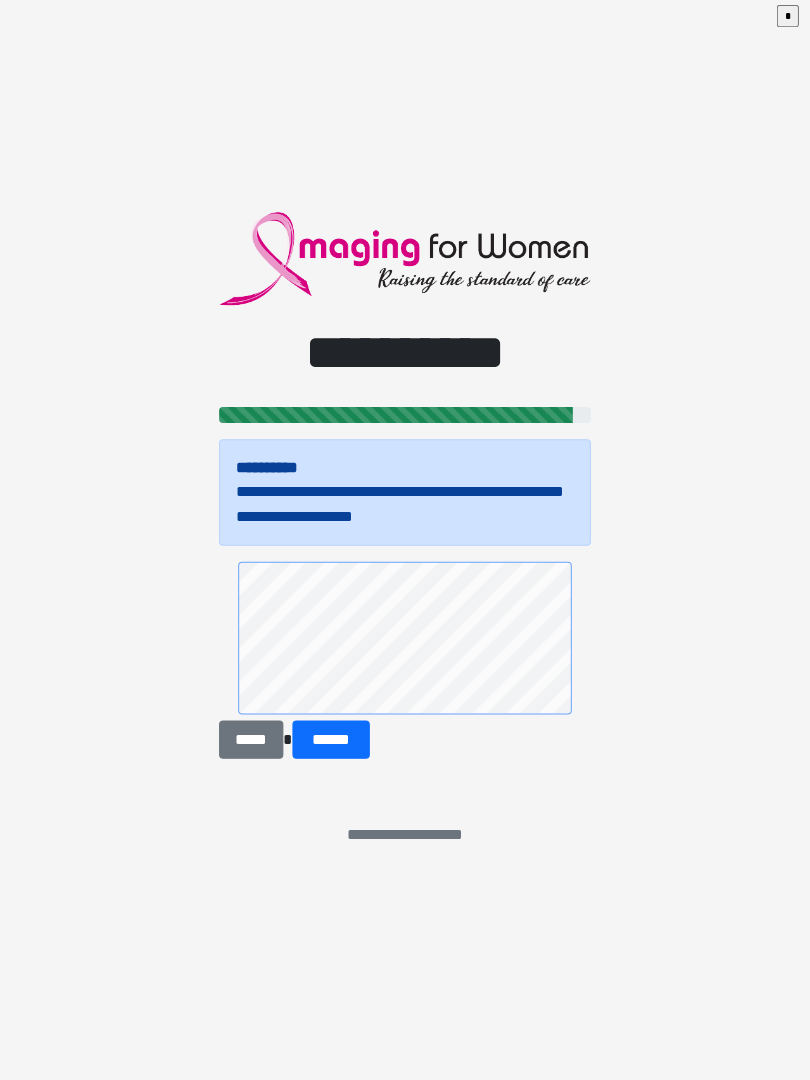 click on "******" at bounding box center (331, 741) 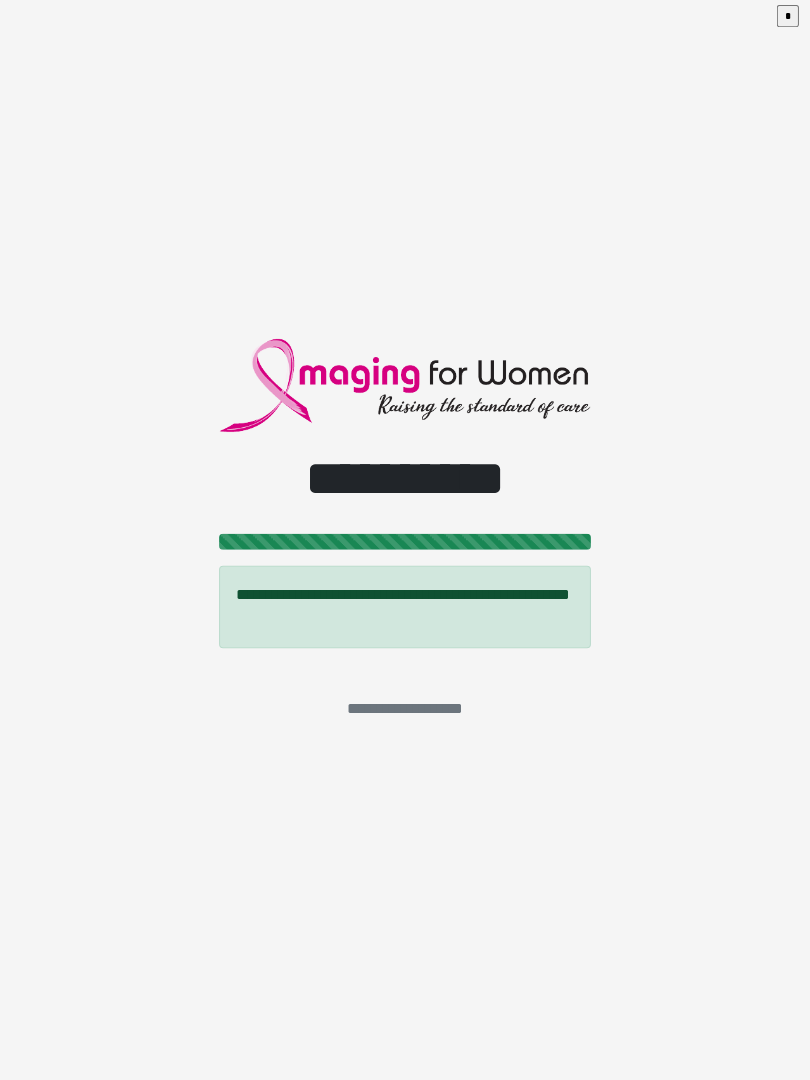 click on "**********" at bounding box center [405, 540] 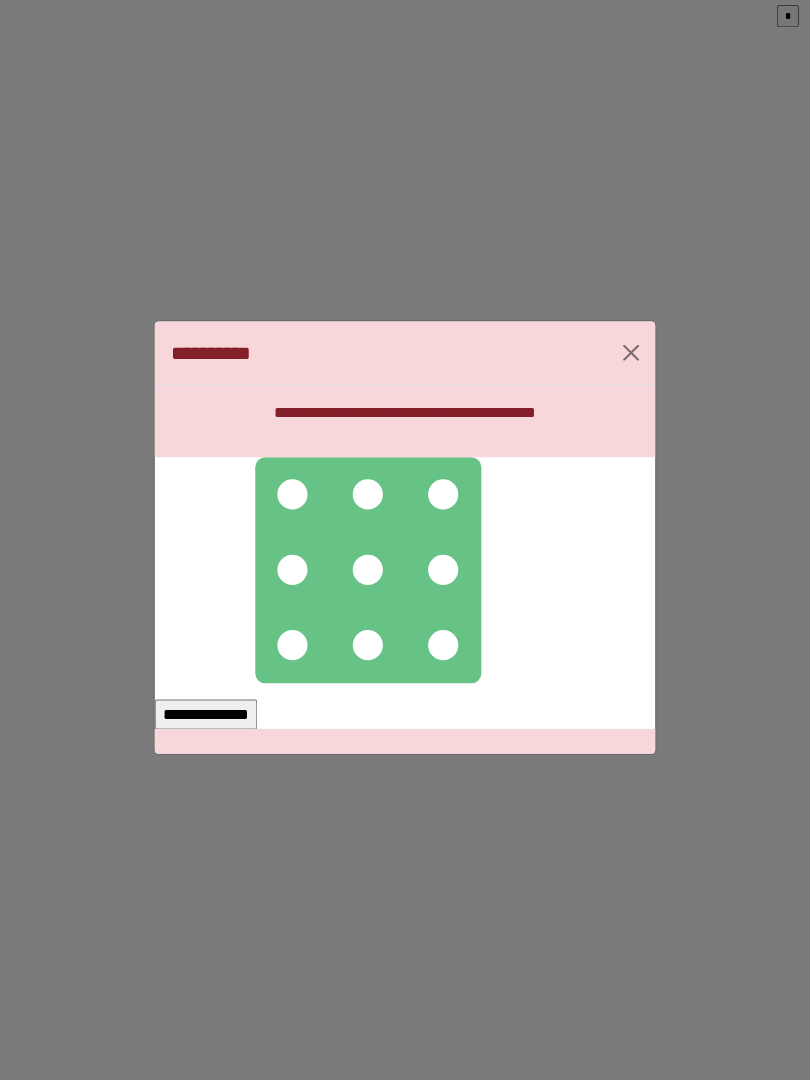 click at bounding box center (293, 497) 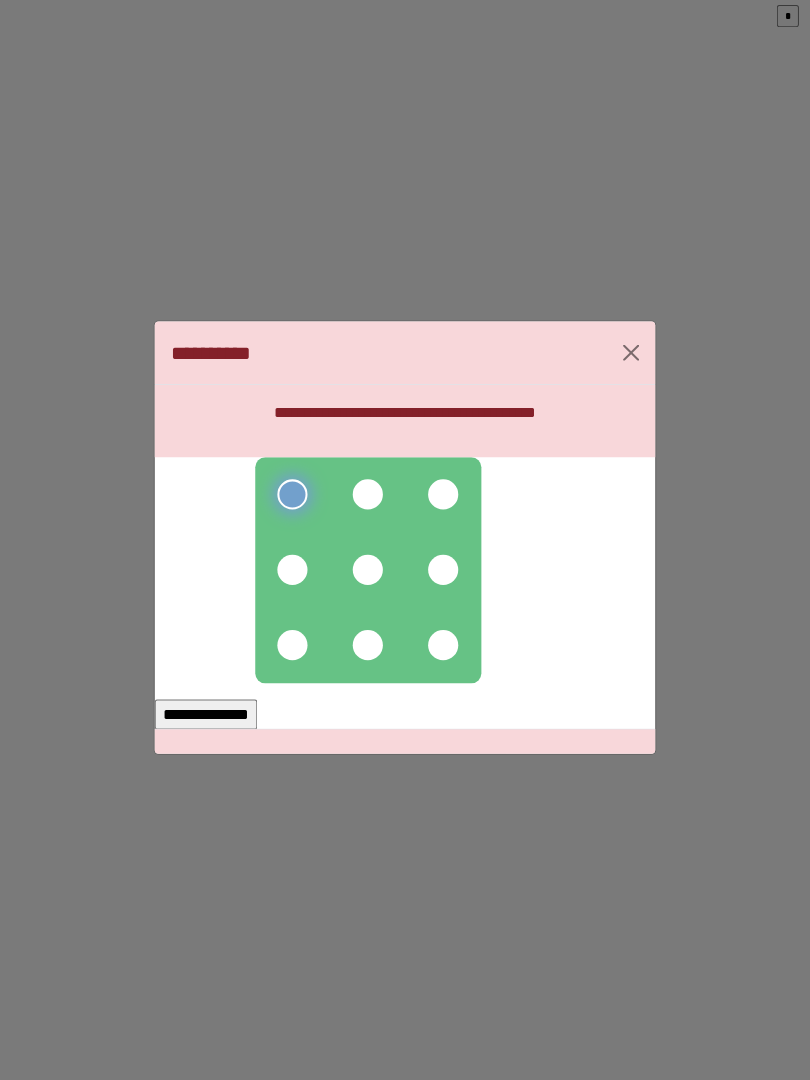 click at bounding box center (368, 572) 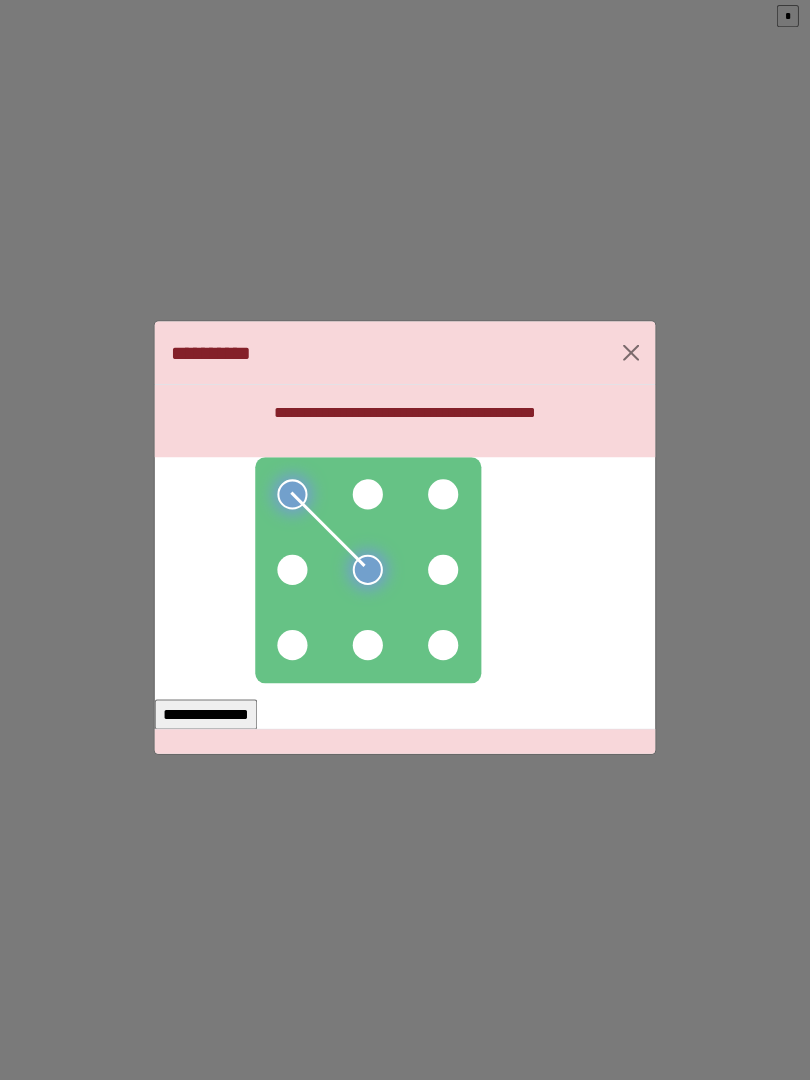 click at bounding box center [368, 497] 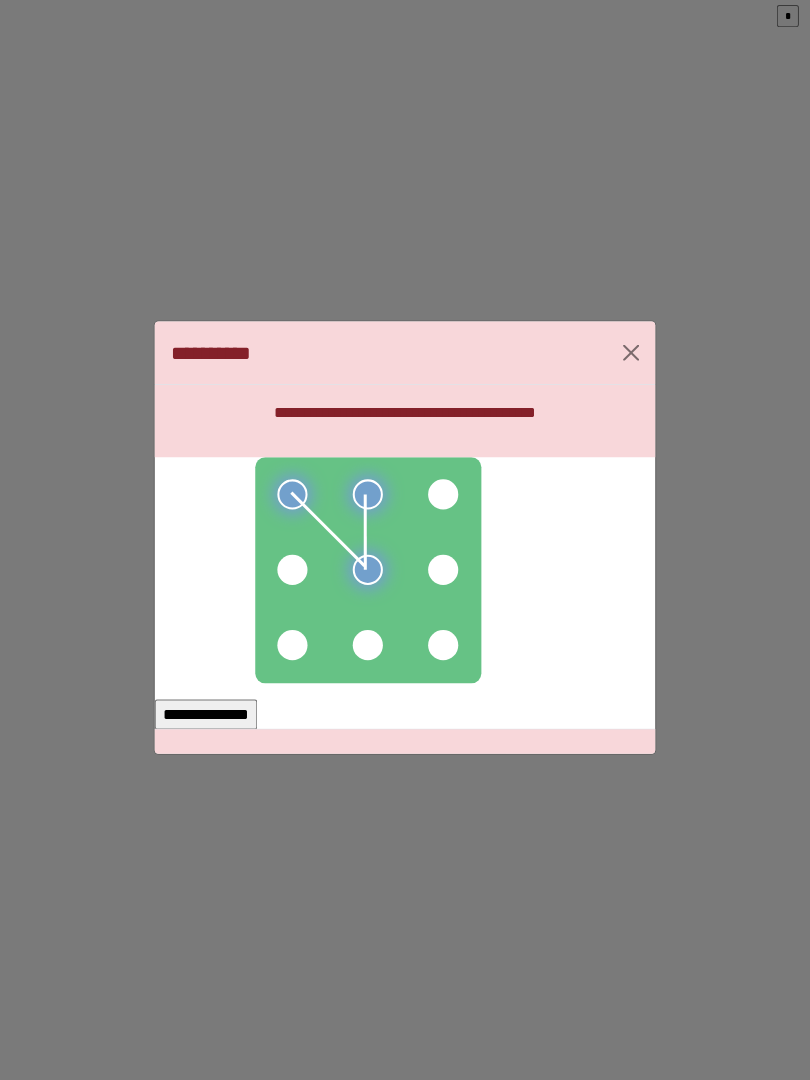 click at bounding box center [293, 572] 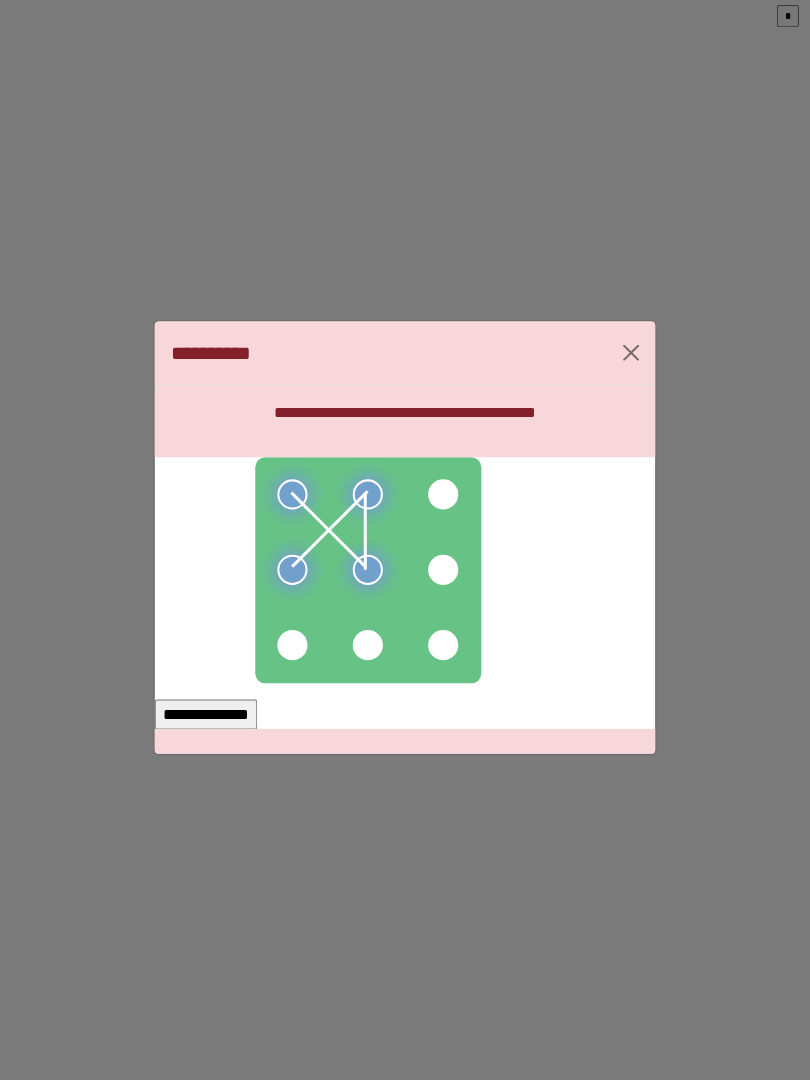 click at bounding box center (293, 647) 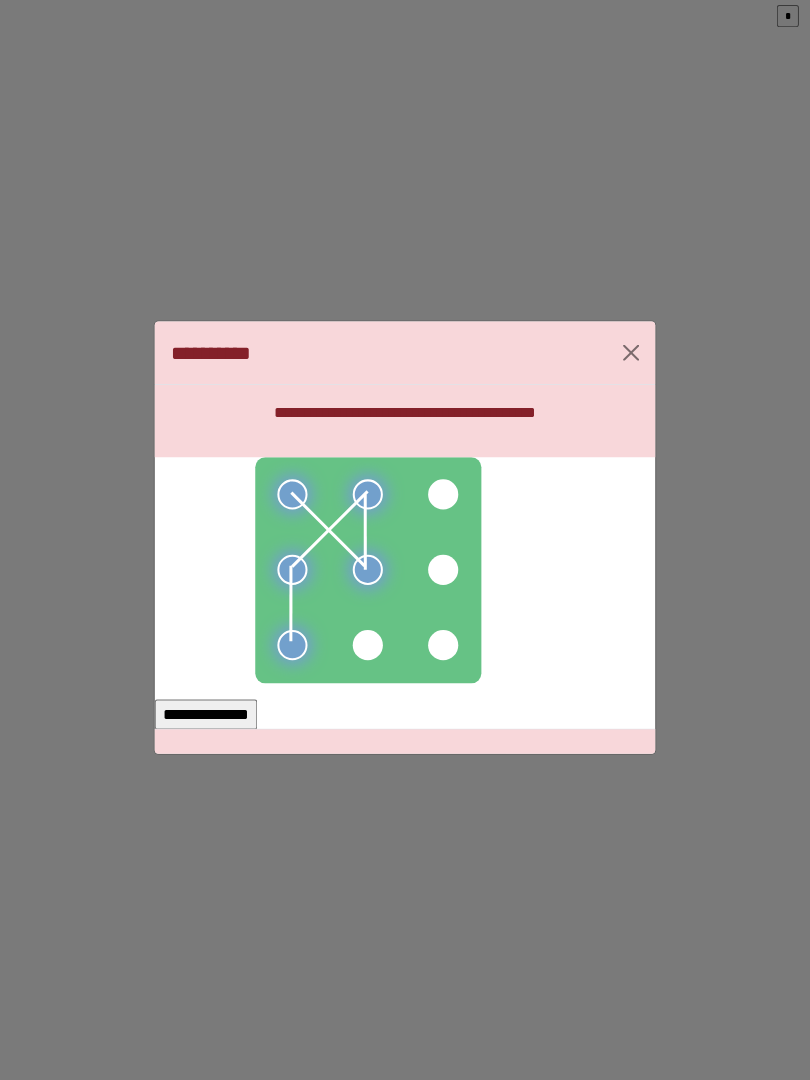 click on "**********" at bounding box center (207, 716) 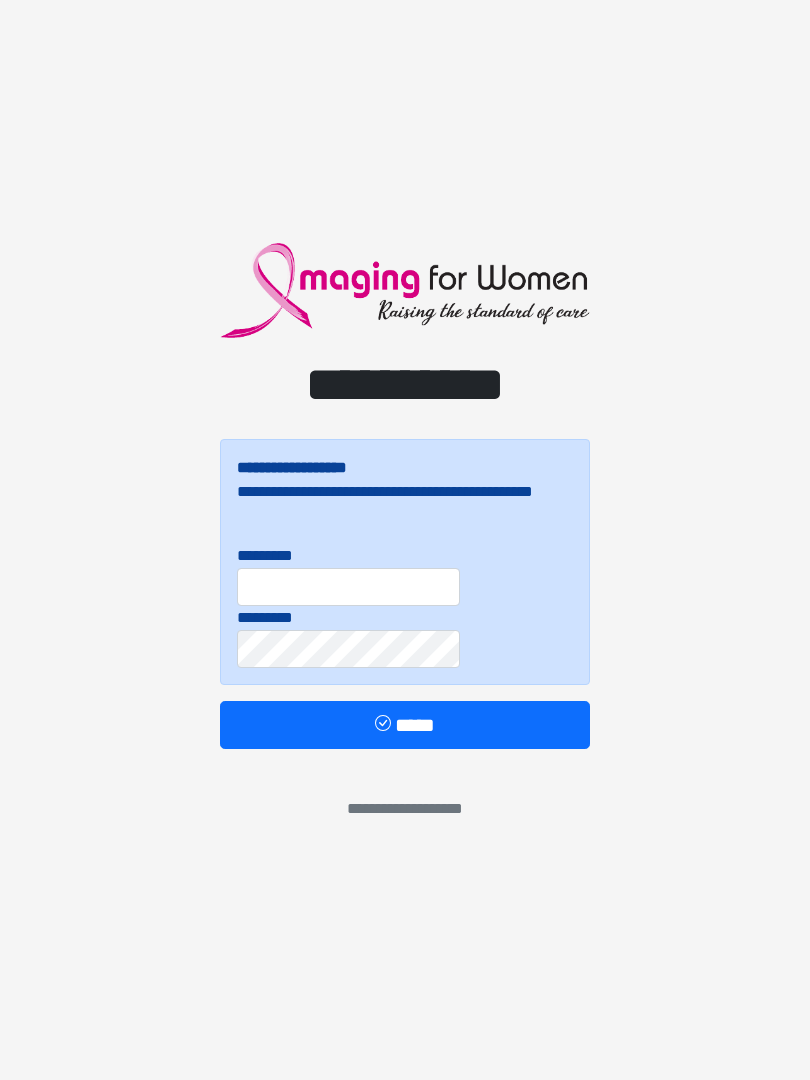 scroll, scrollTop: 0, scrollLeft: 0, axis: both 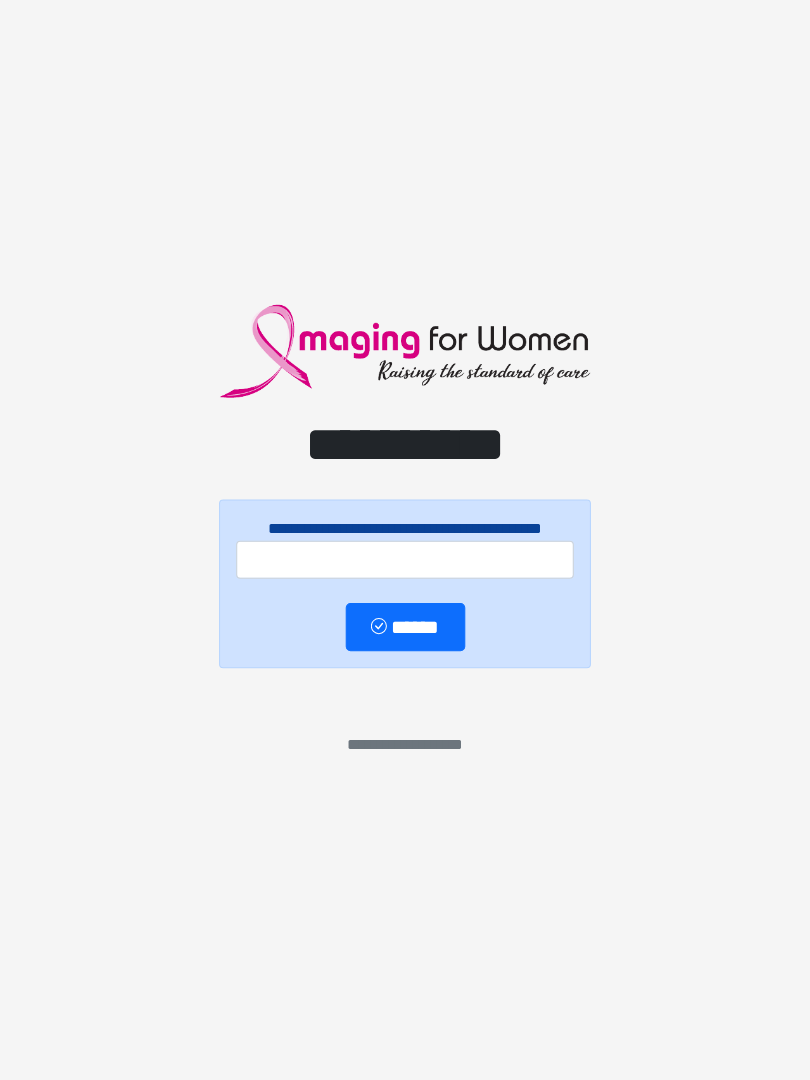 click on "**********" at bounding box center [405, 585] 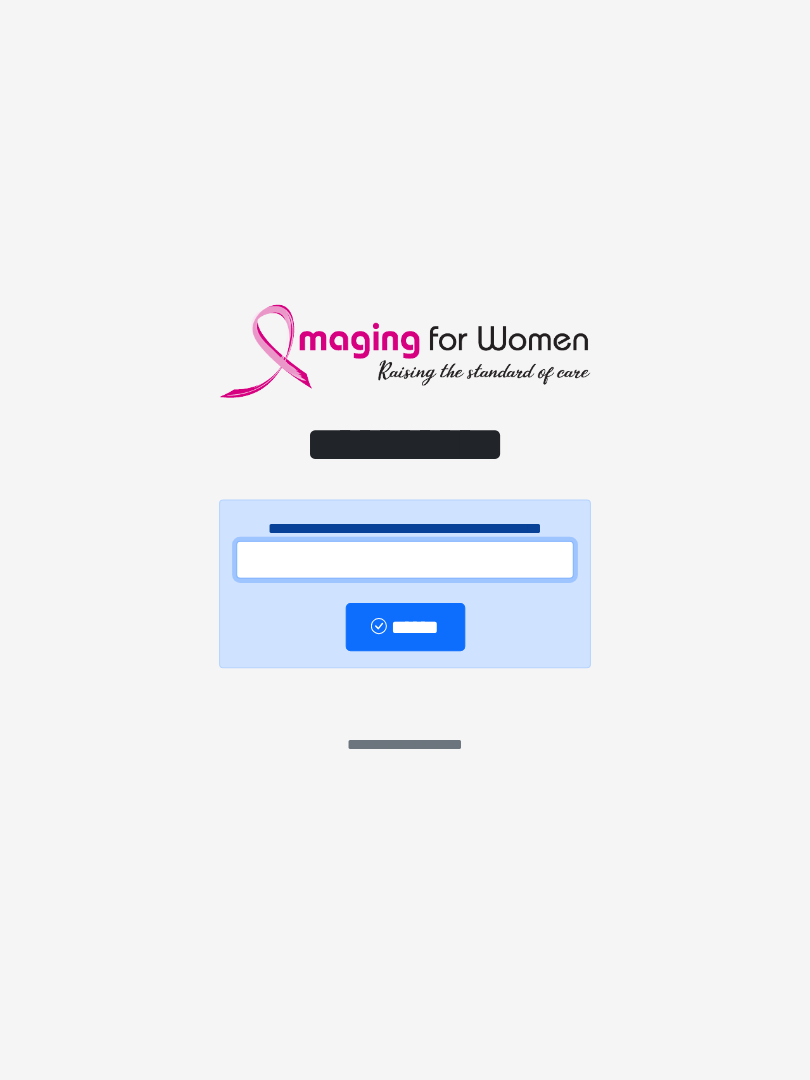 click at bounding box center [405, 561] 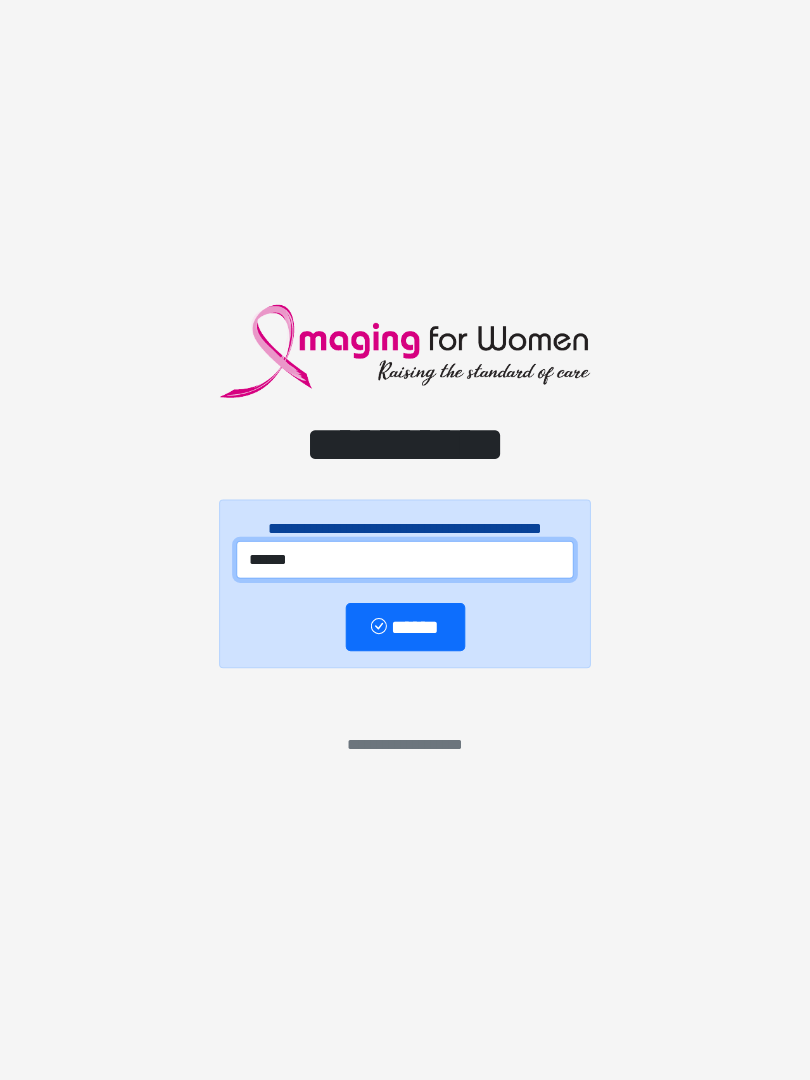 type on "******" 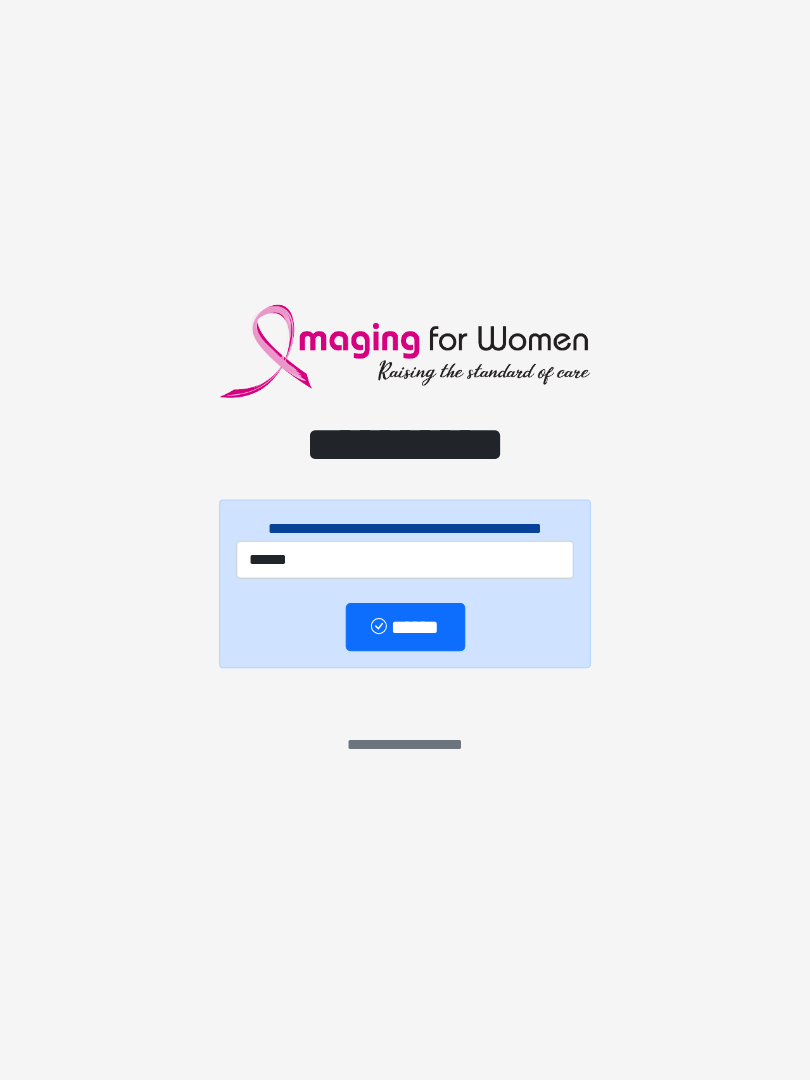 click on "******" at bounding box center (405, 628) 